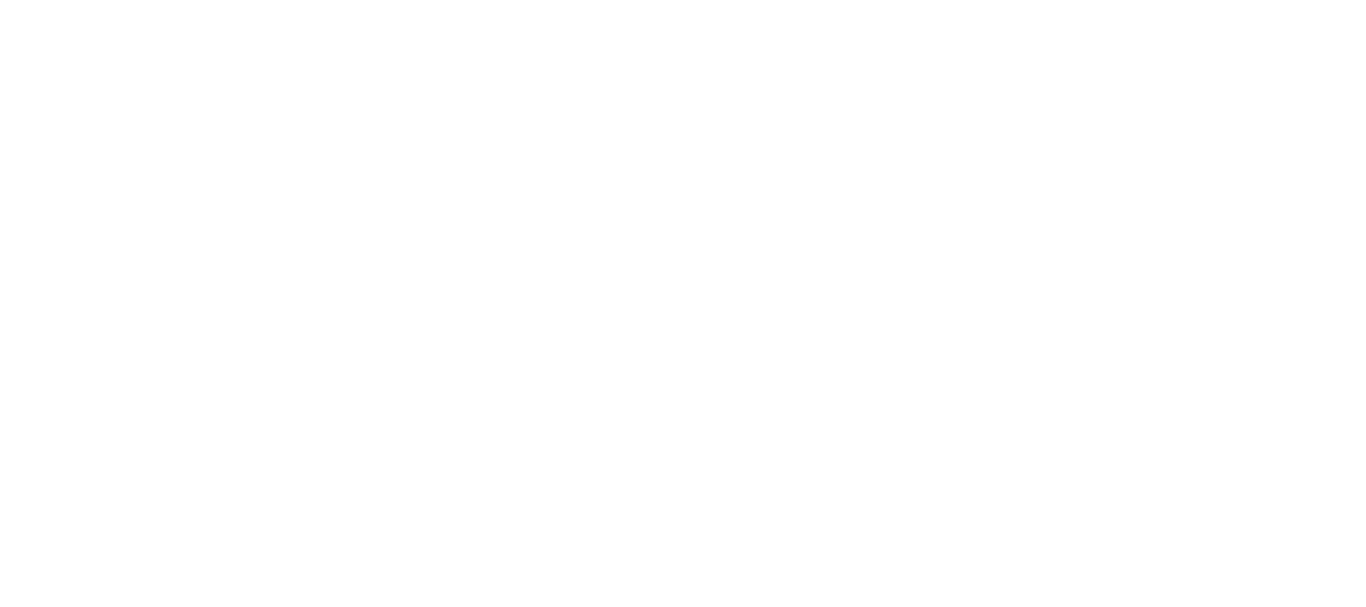 scroll, scrollTop: 0, scrollLeft: 0, axis: both 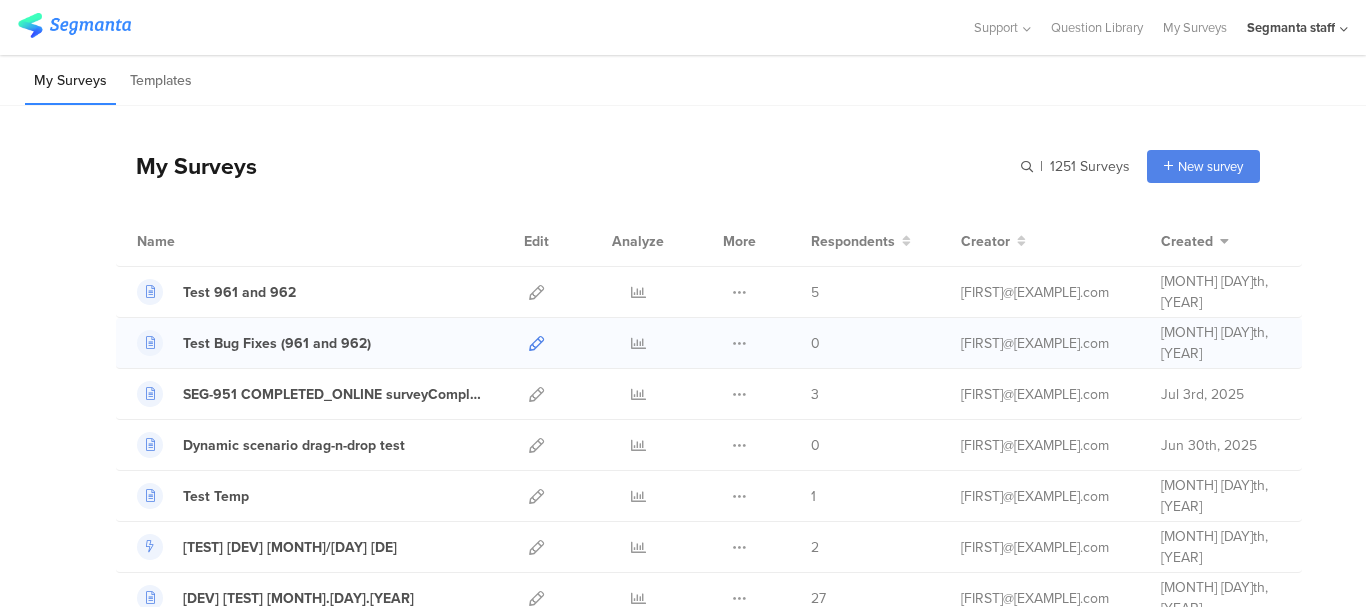 click at bounding box center (536, 343) 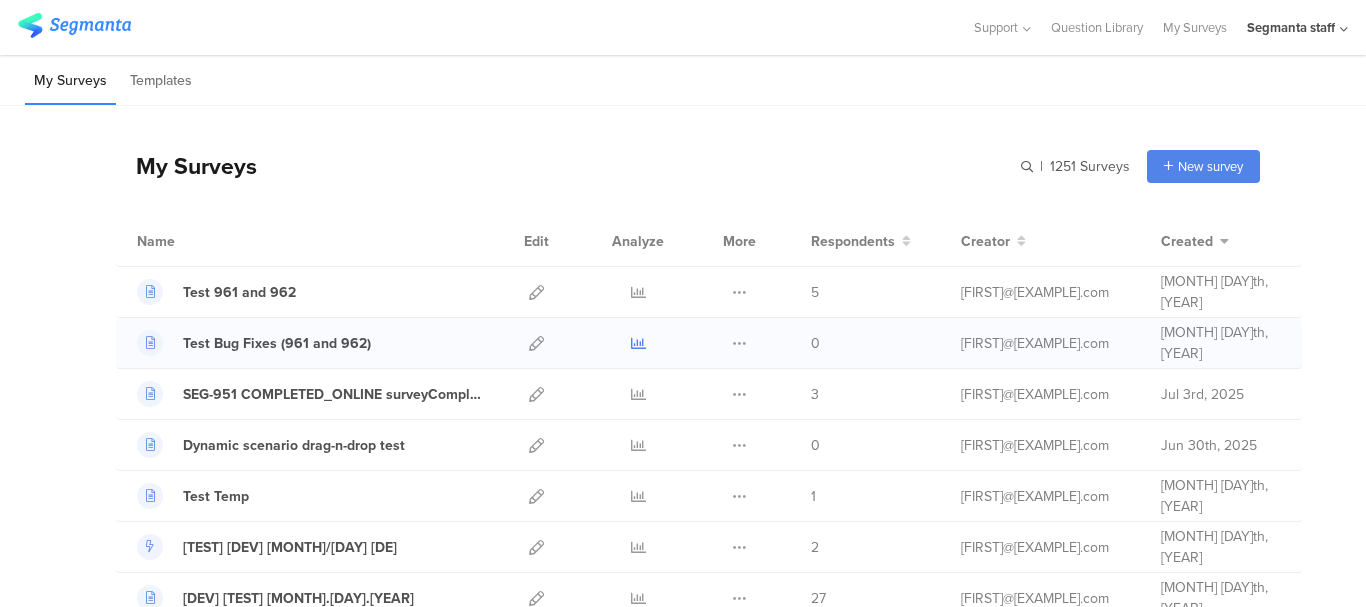 click at bounding box center (638, 343) 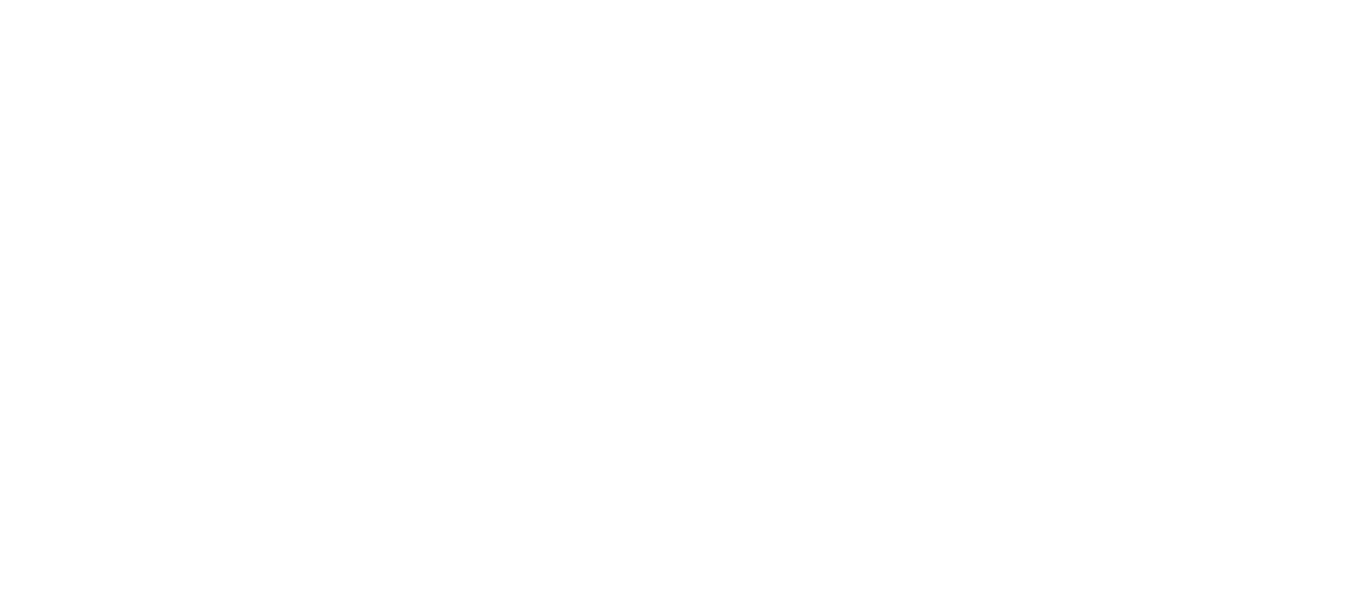 scroll, scrollTop: 0, scrollLeft: 0, axis: both 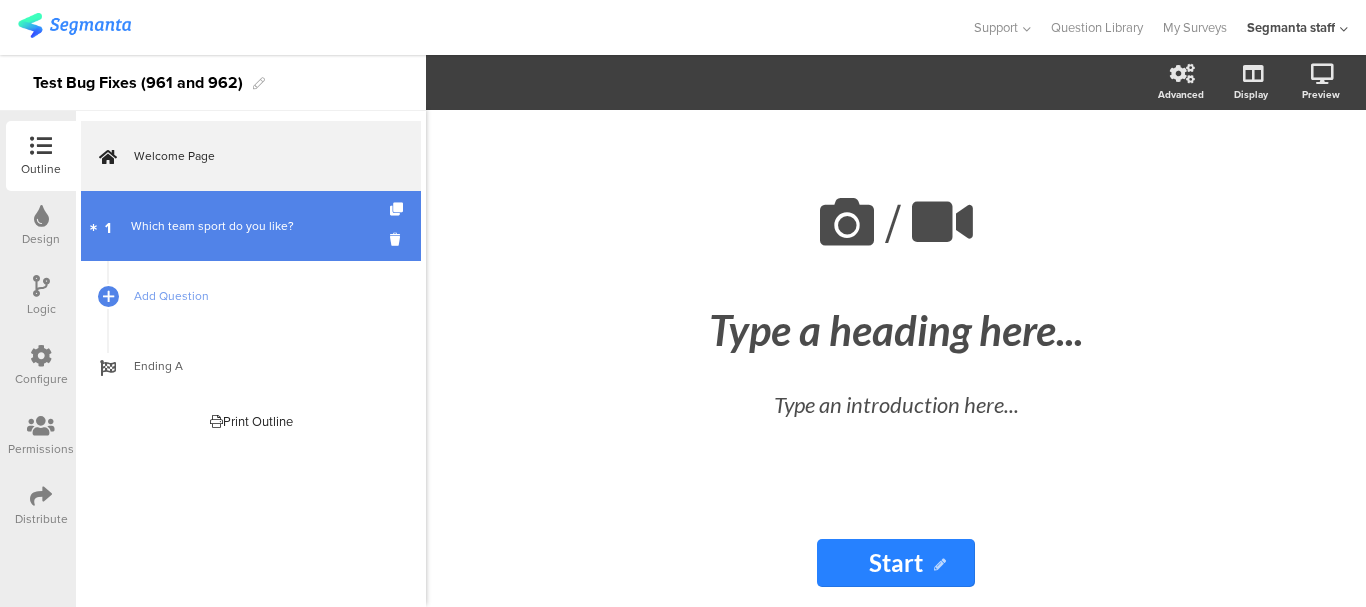 click on "Which team sport do you like?" at bounding box center (250, 226) 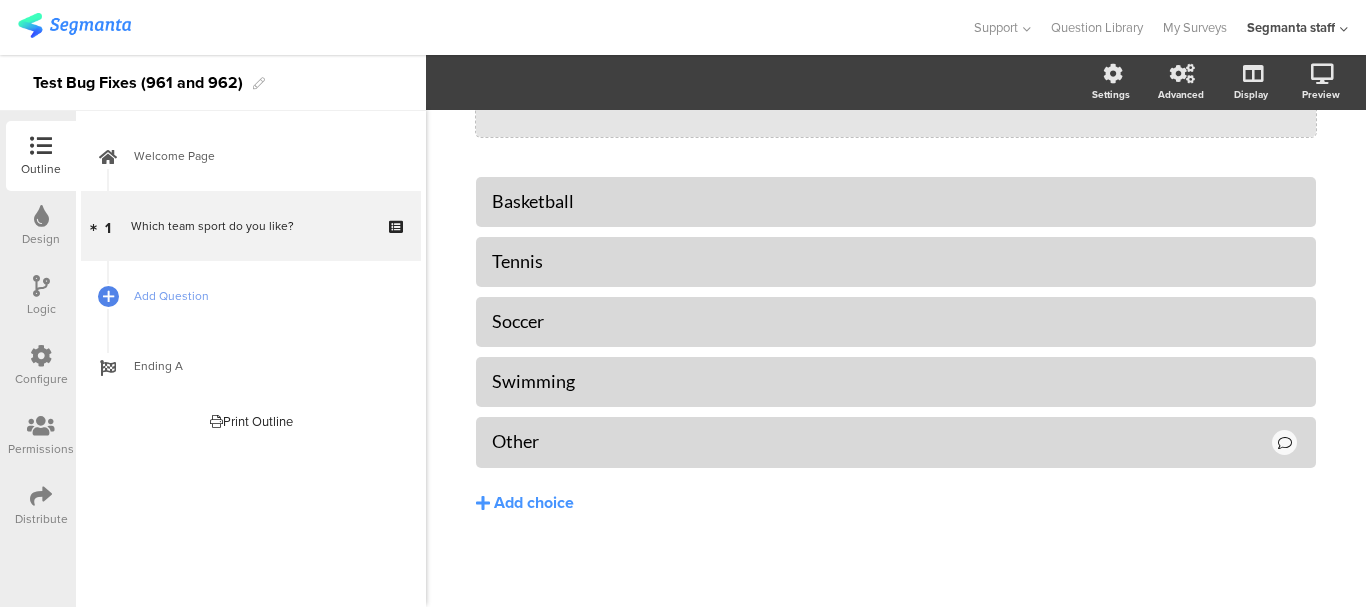 scroll, scrollTop: 297, scrollLeft: 0, axis: vertical 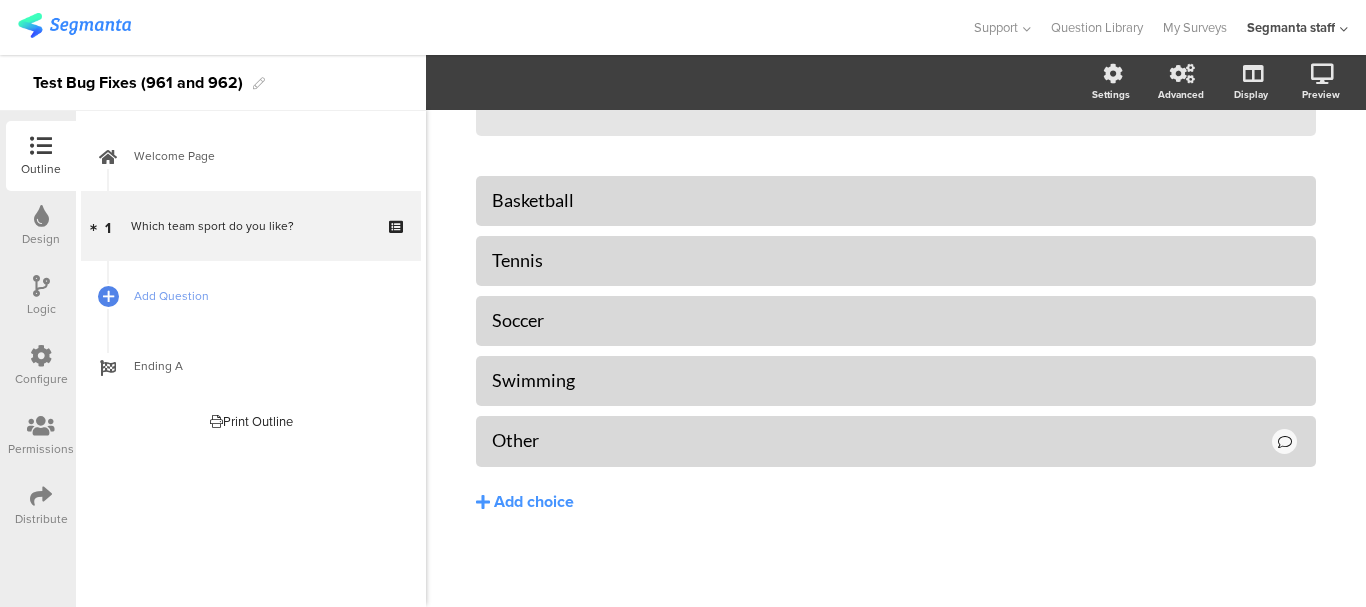 click on "Configure" at bounding box center (41, 169) 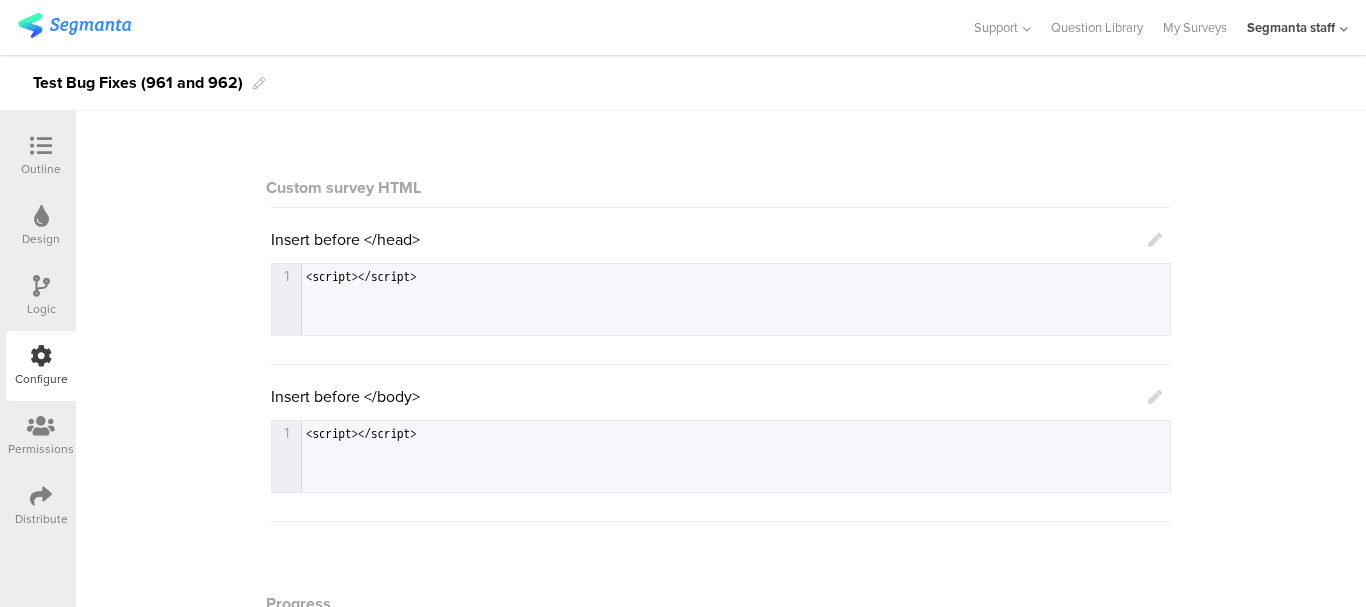 scroll, scrollTop: 0, scrollLeft: 0, axis: both 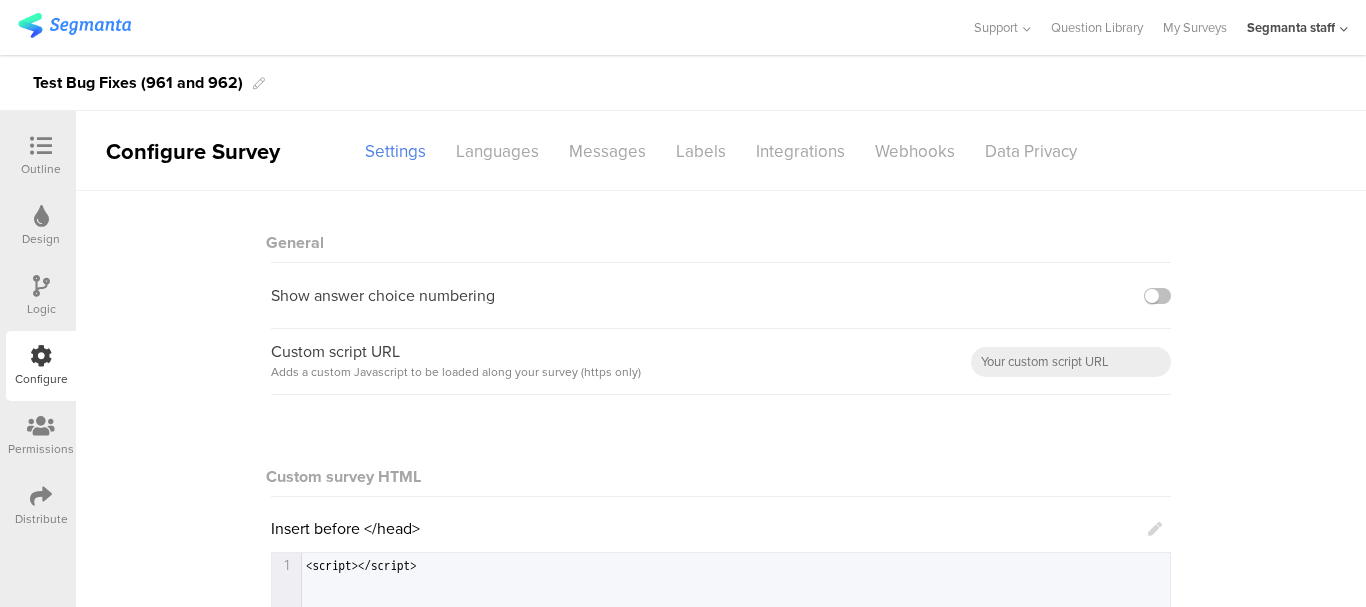 click at bounding box center [41, 146] 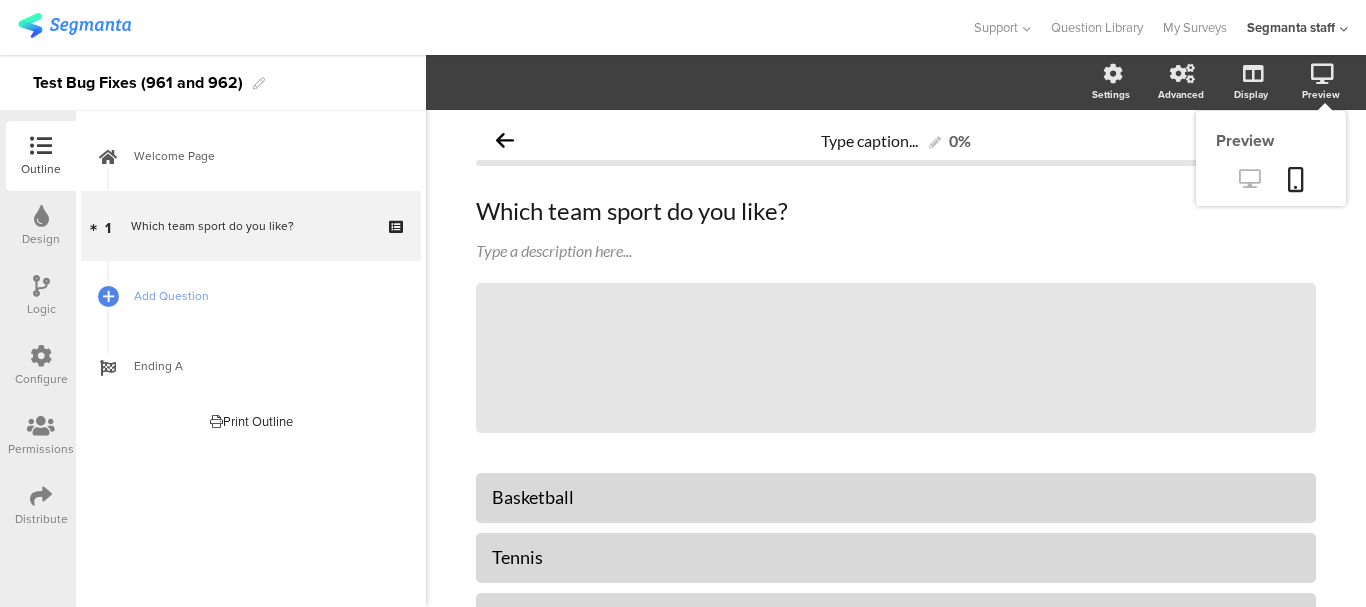 click at bounding box center (1249, 180) 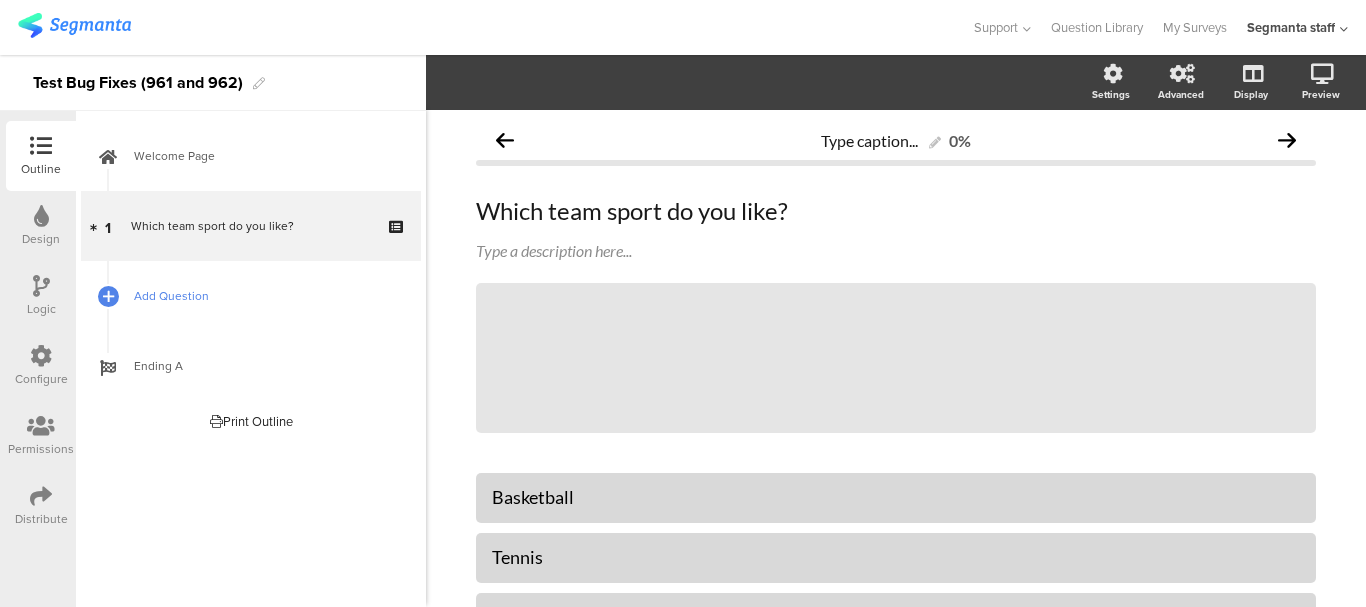 click on "Add Question" at bounding box center (262, 296) 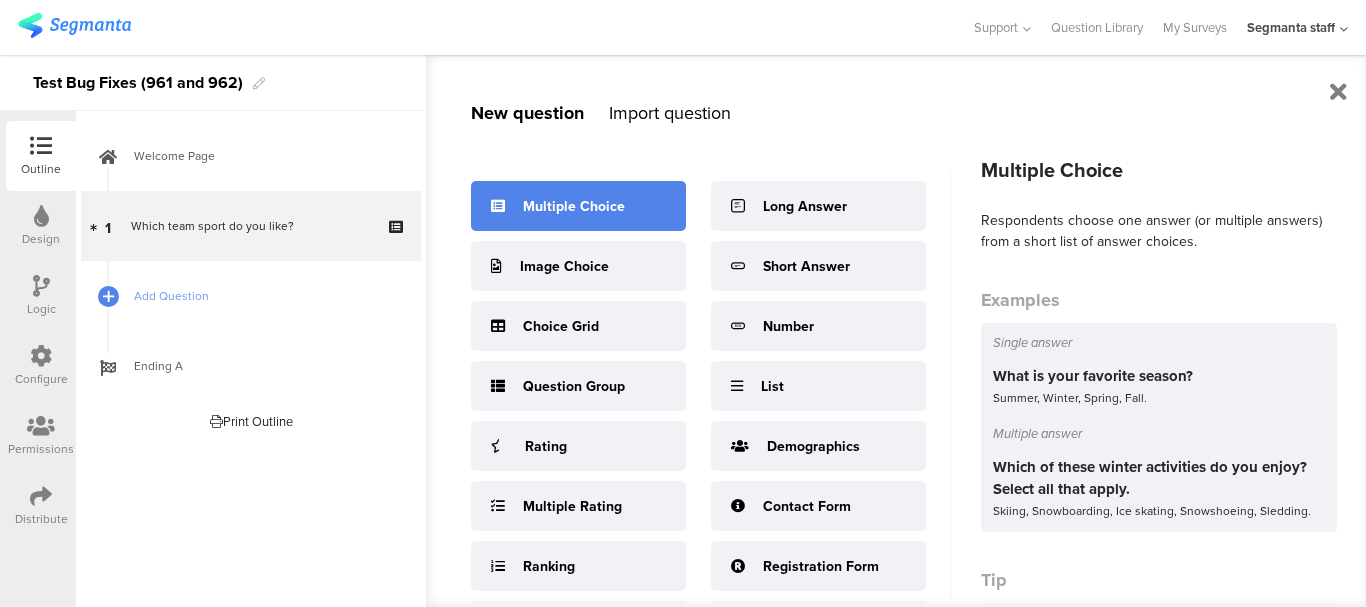 click on "Multiple Choice" at bounding box center [578, 206] 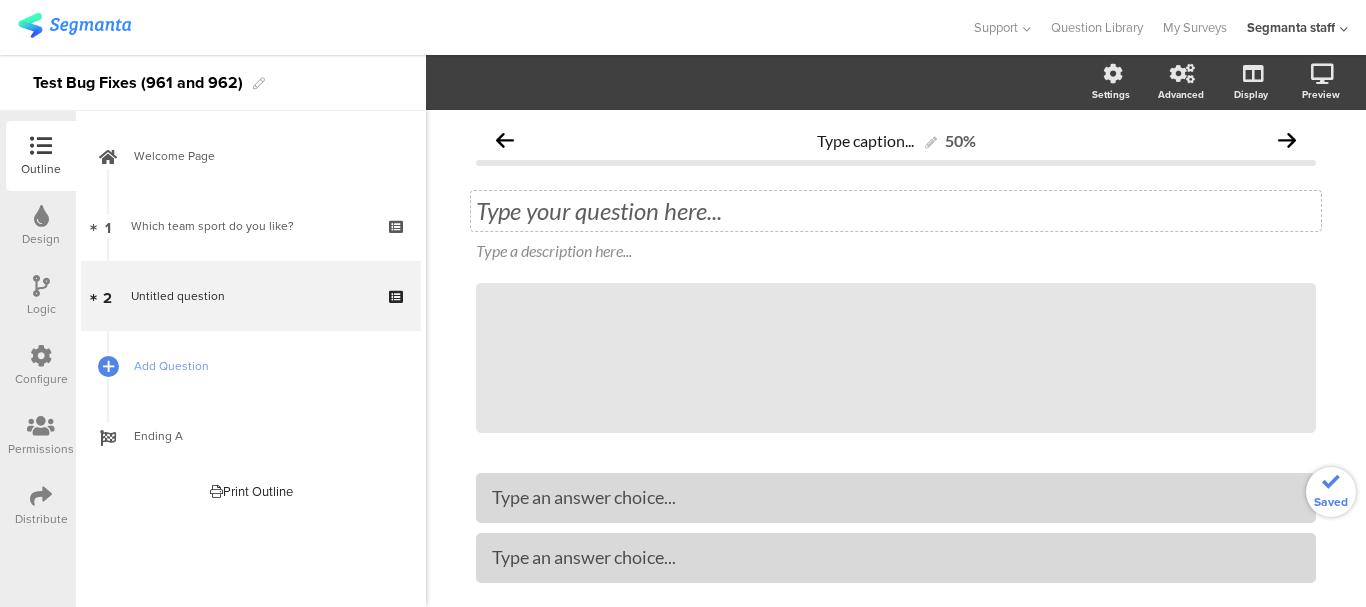 click on "Type your question here..." at bounding box center [896, 211] 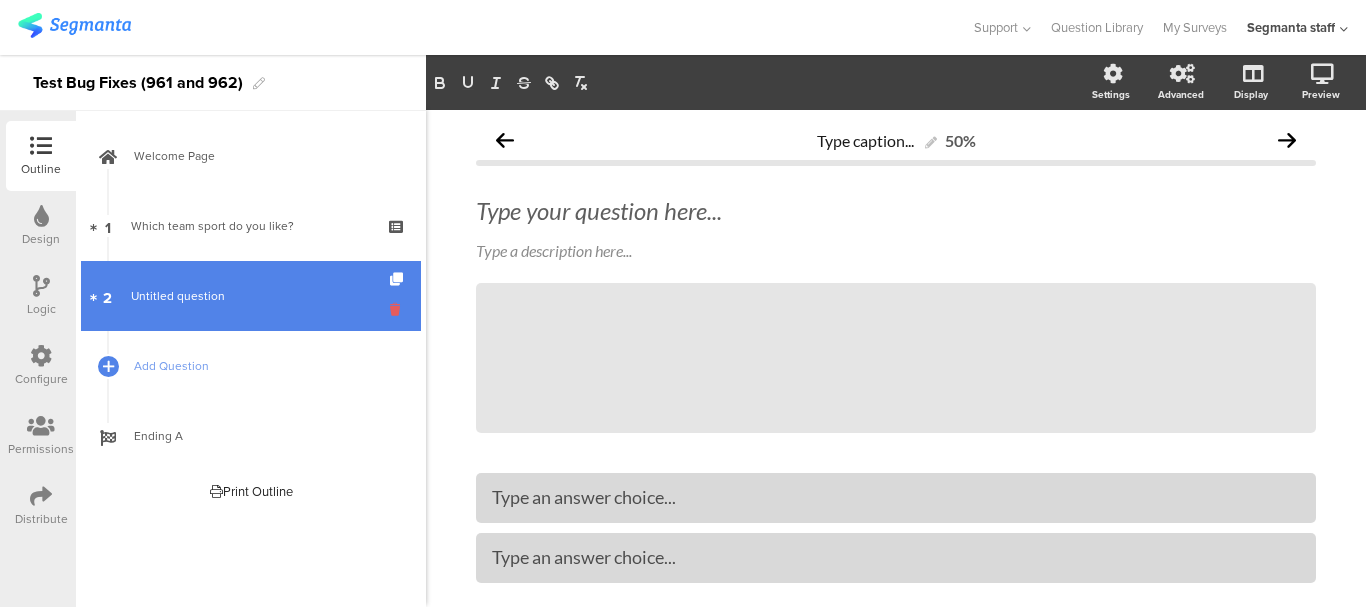 click at bounding box center [398, 309] 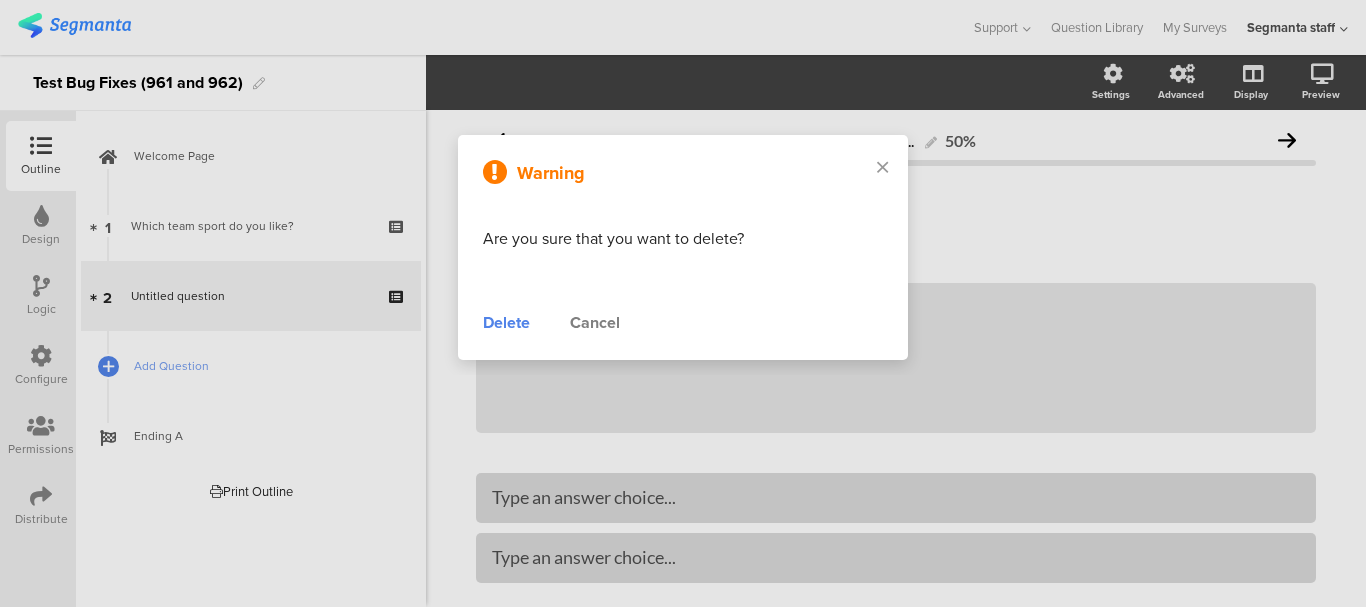 click on "Delete" at bounding box center (506, 323) 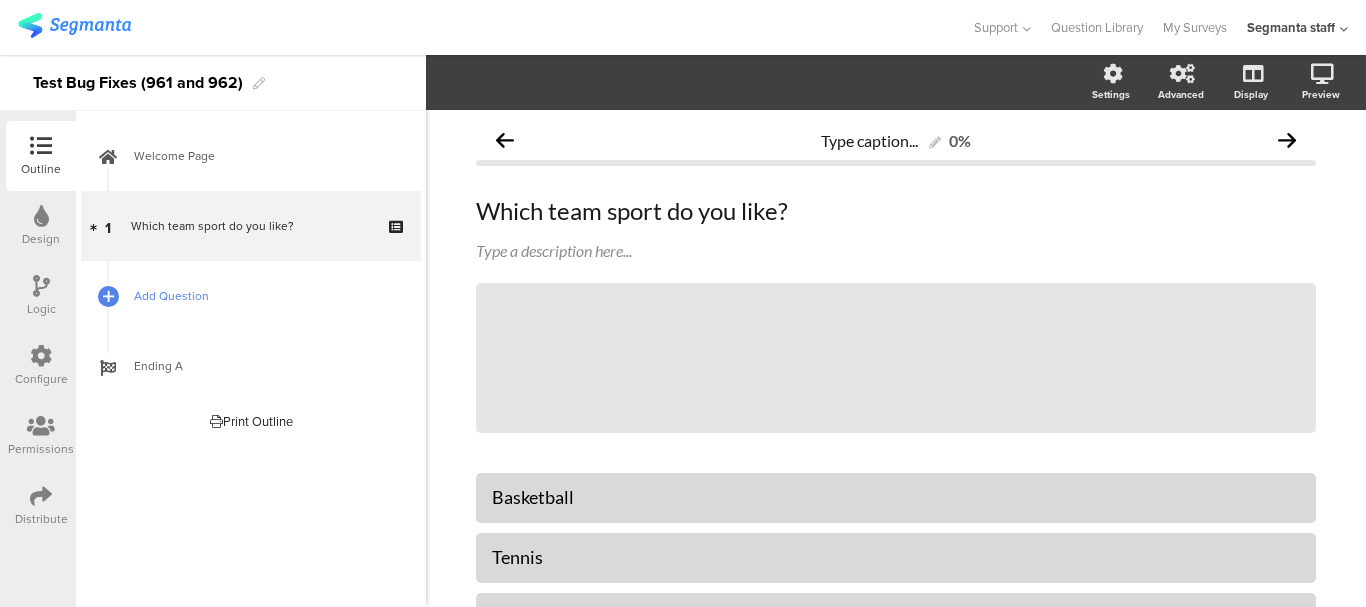 click on "Add Question" at bounding box center [262, 296] 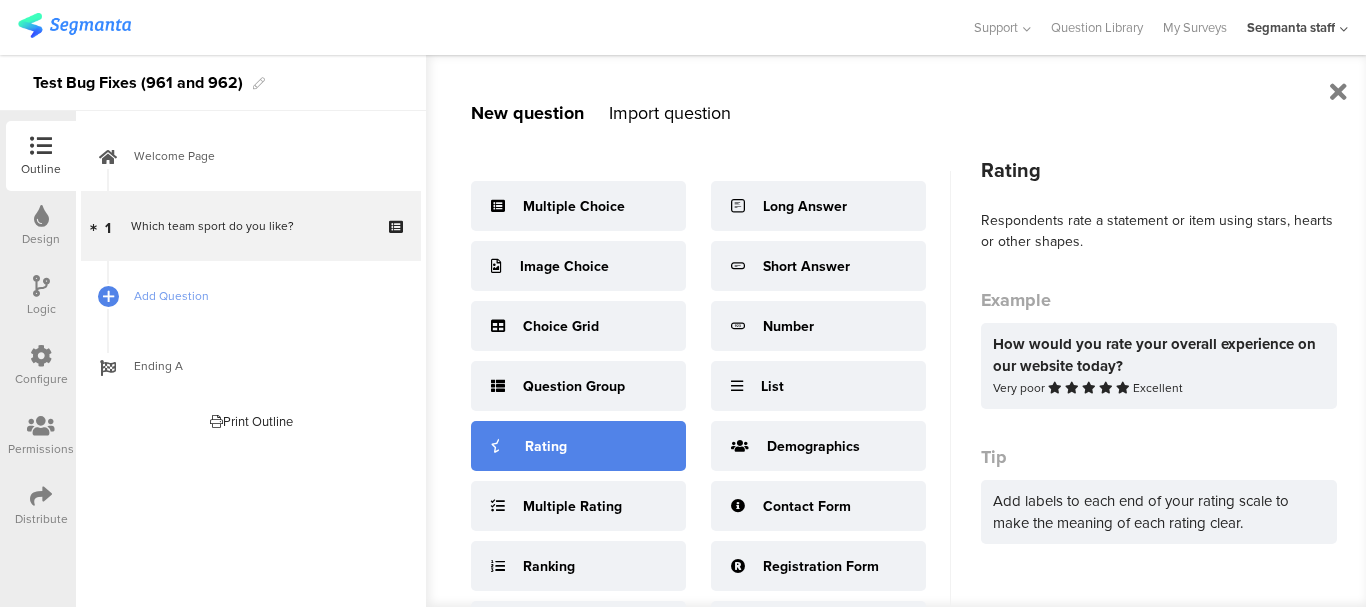 click on "Rating" at bounding box center [578, 446] 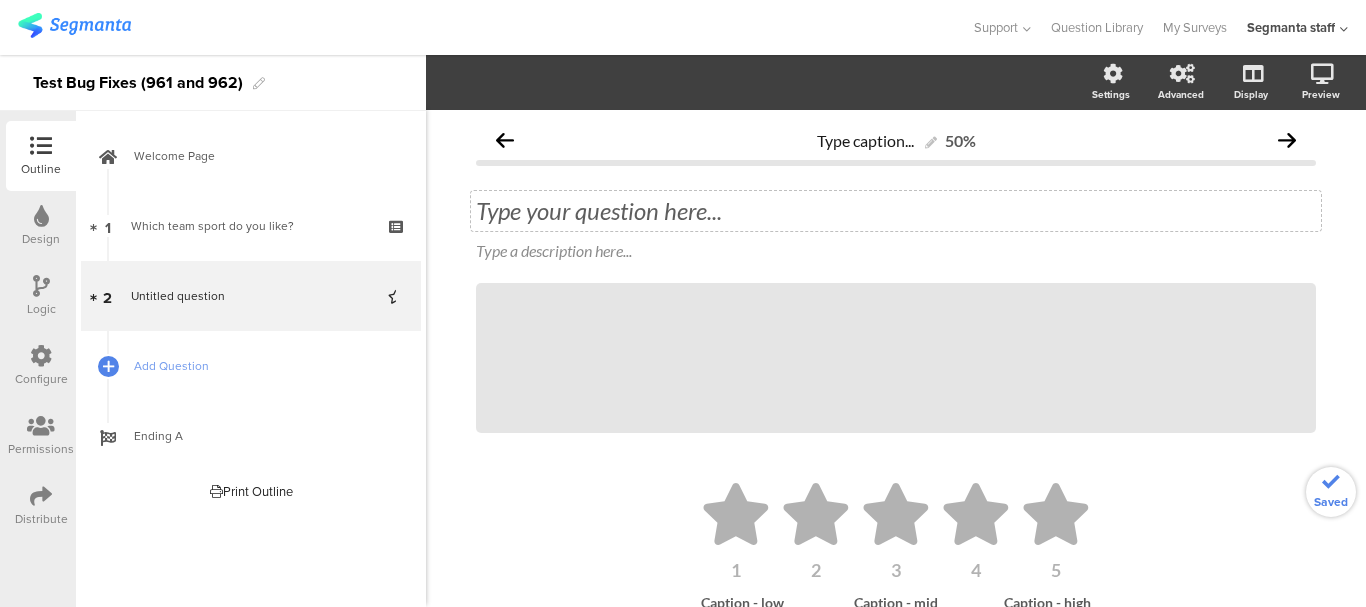 click on "Type your question here..." at bounding box center [896, 211] 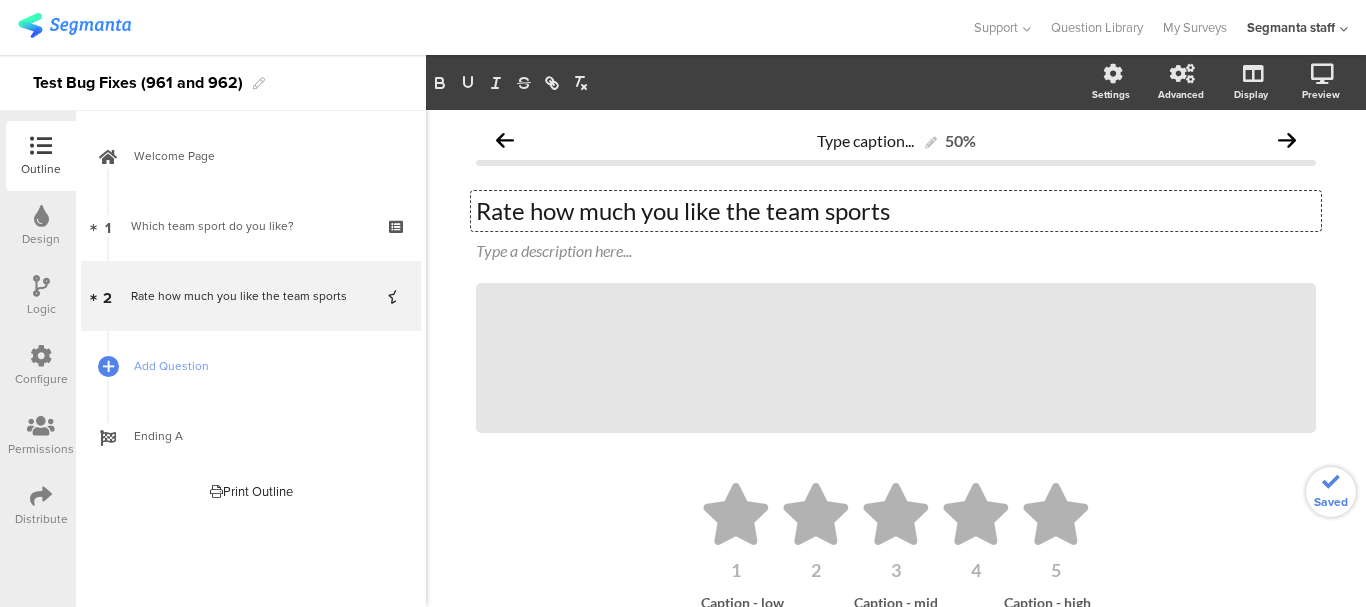click on "Rate how much you like the team sports" at bounding box center [896, 211] 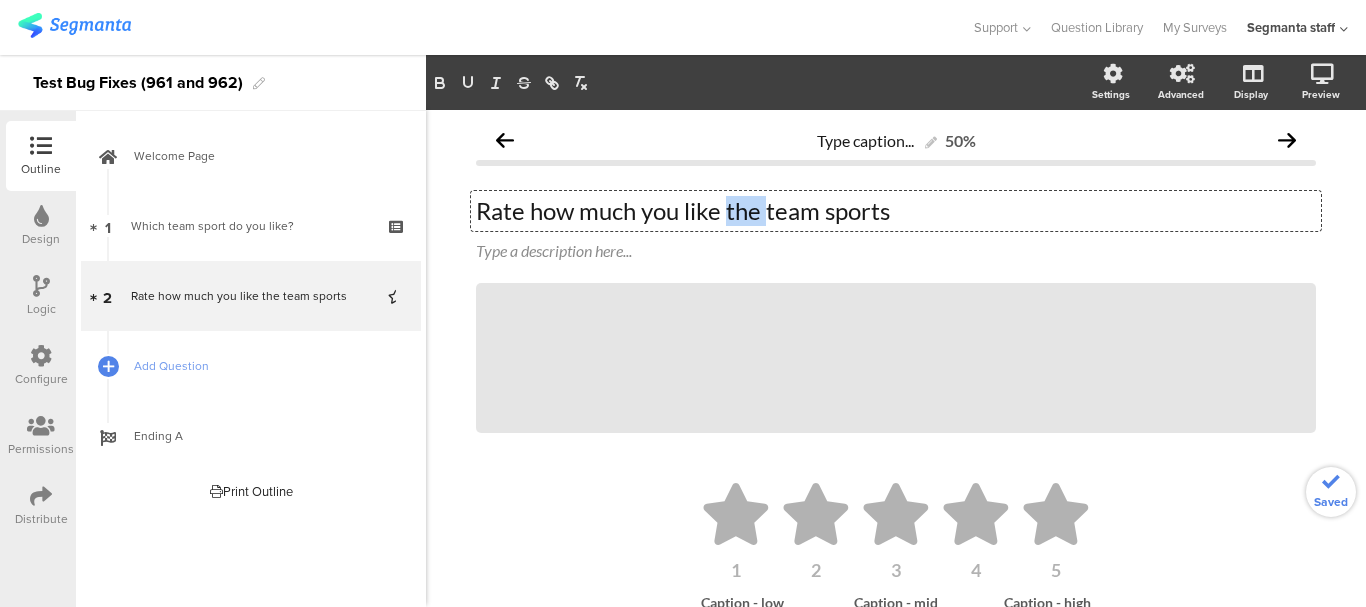 click on "Rate how much you like the team sports" at bounding box center [896, 211] 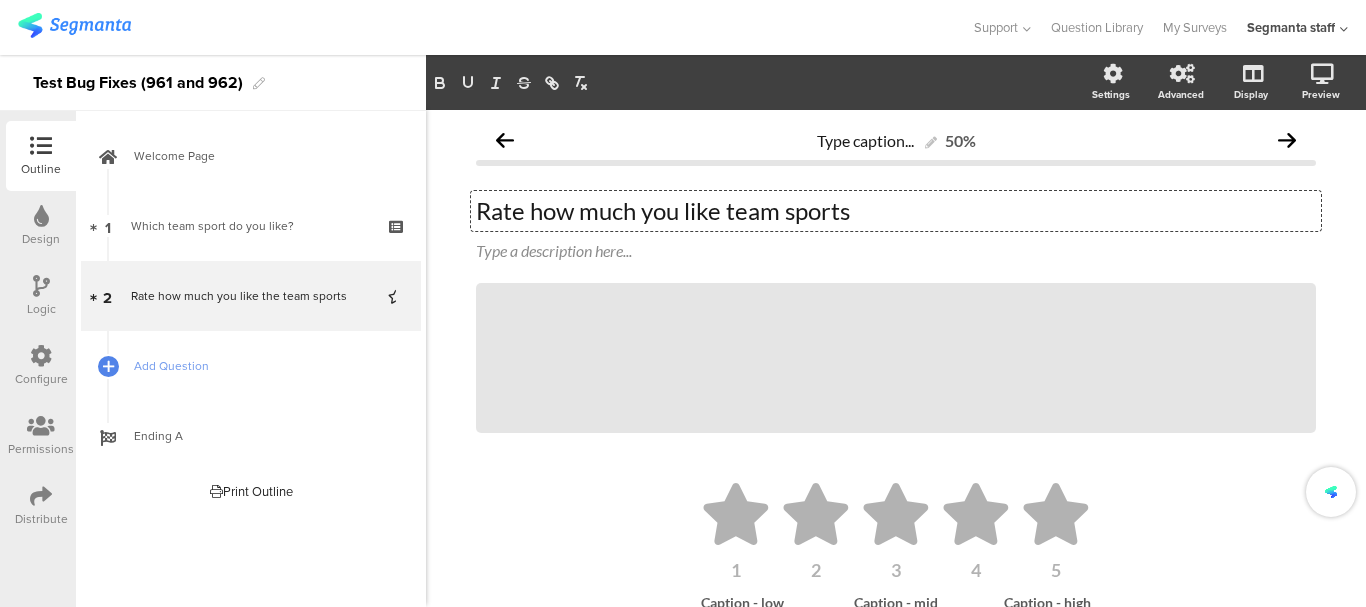 click on "Rate how much you like team sports" at bounding box center (896, 211) 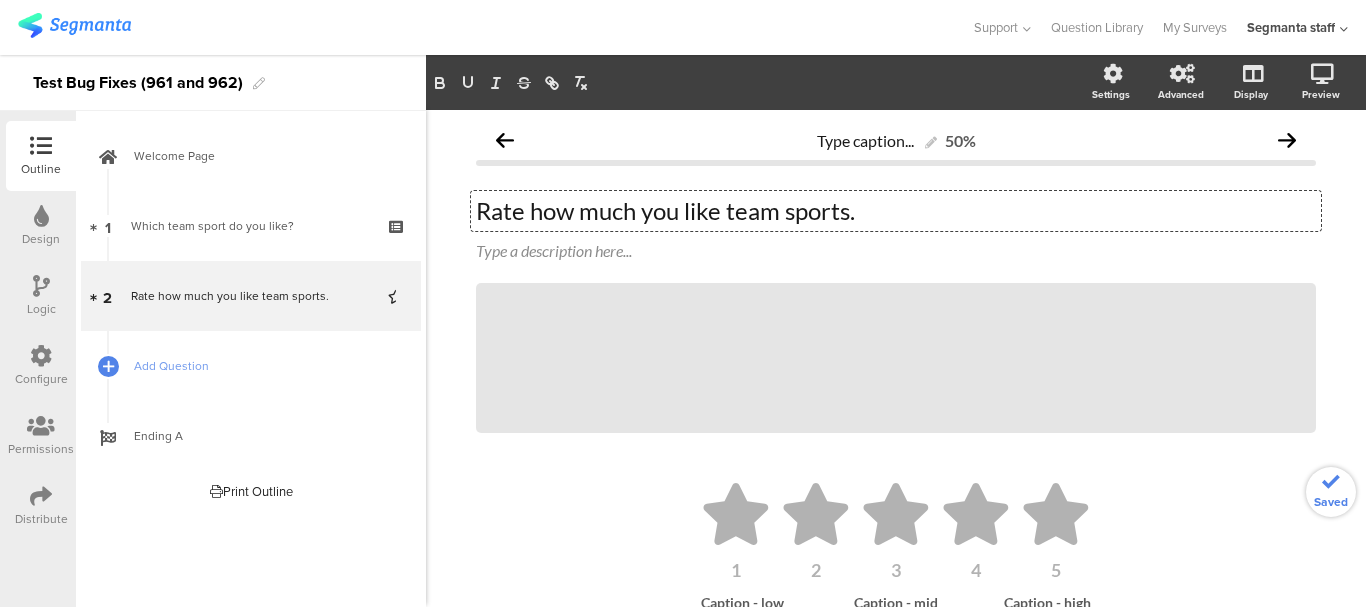 click on "Which team sport do you like?" at bounding box center (250, 226) 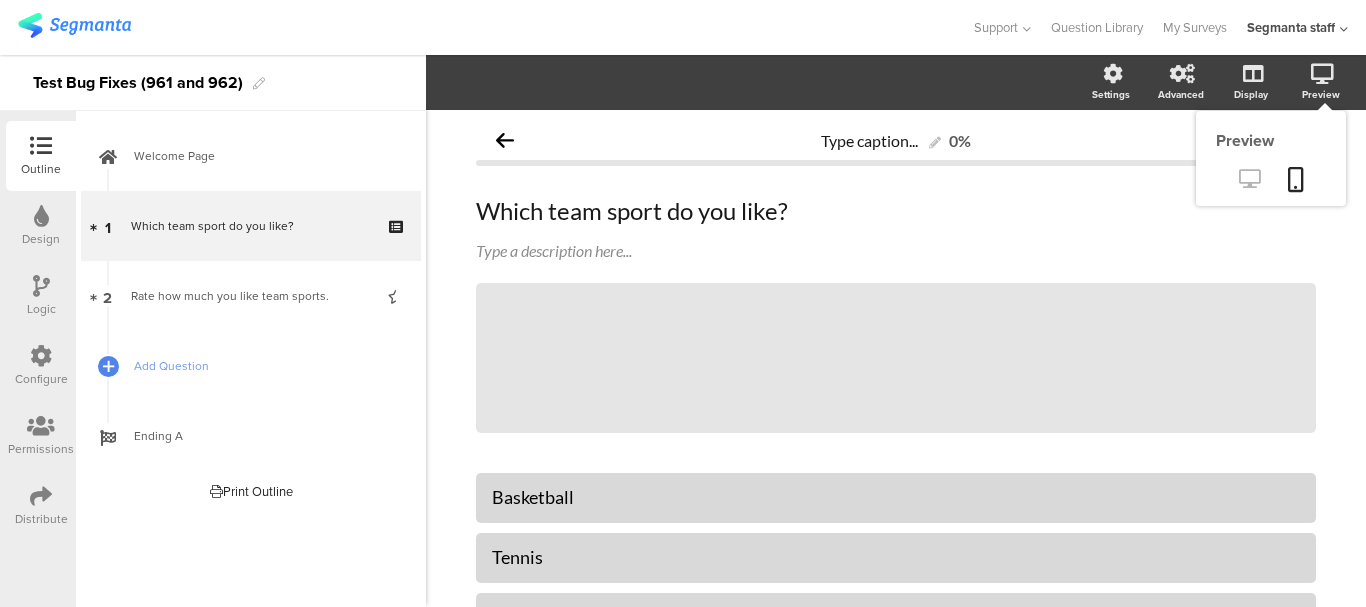 click at bounding box center (1249, 178) 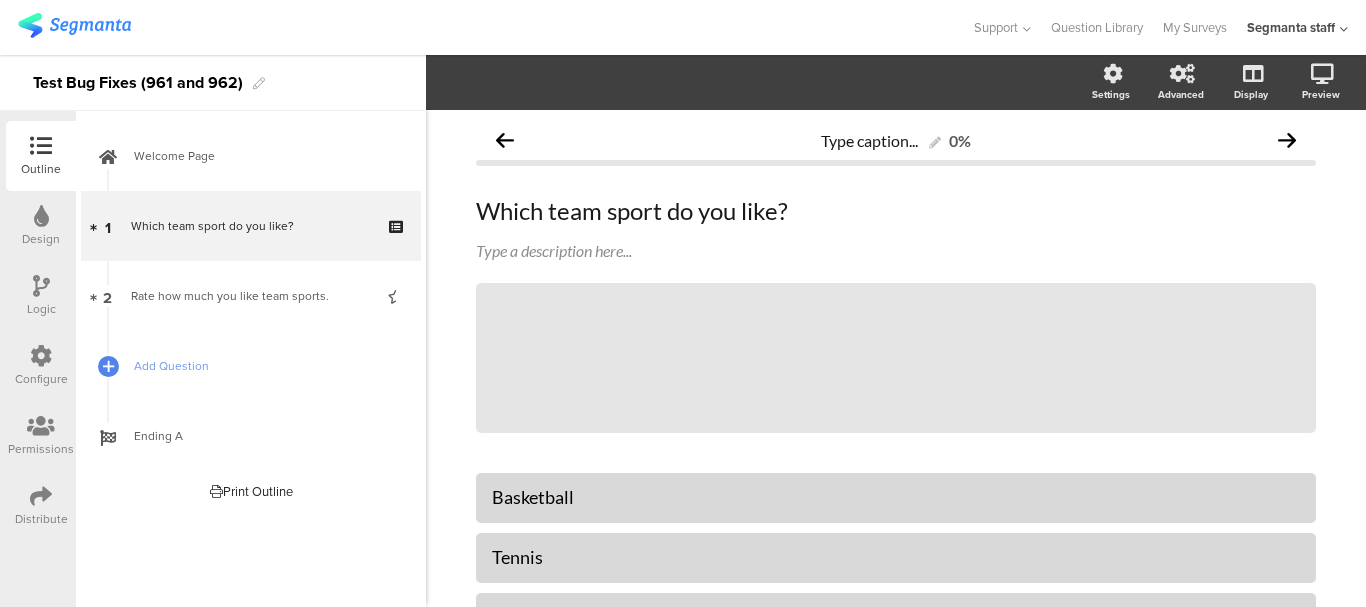 click at bounding box center [41, 496] 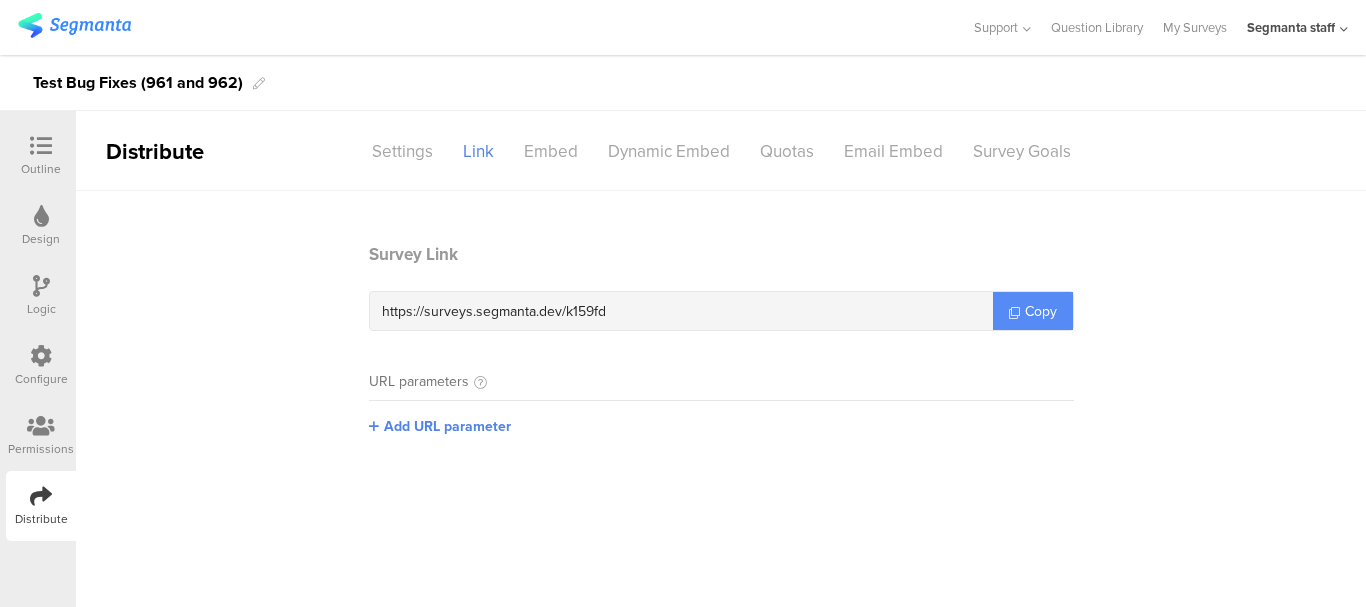 click on "Copy" at bounding box center (1041, 311) 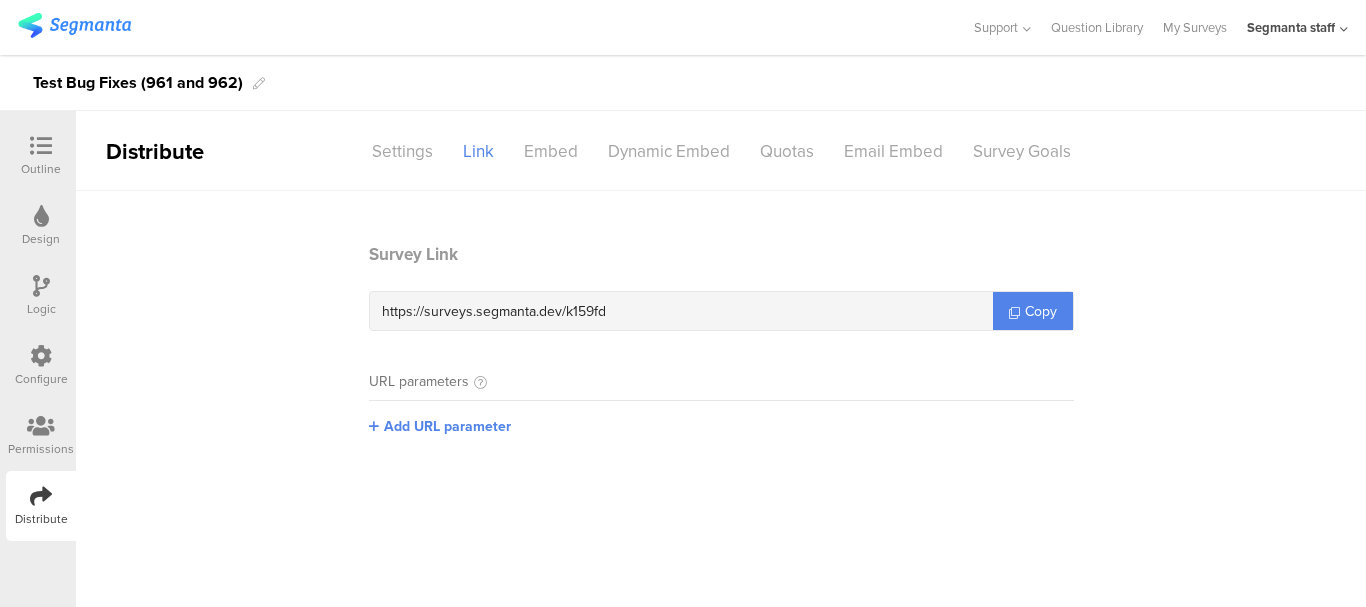 click on "Configure" at bounding box center [41, 366] 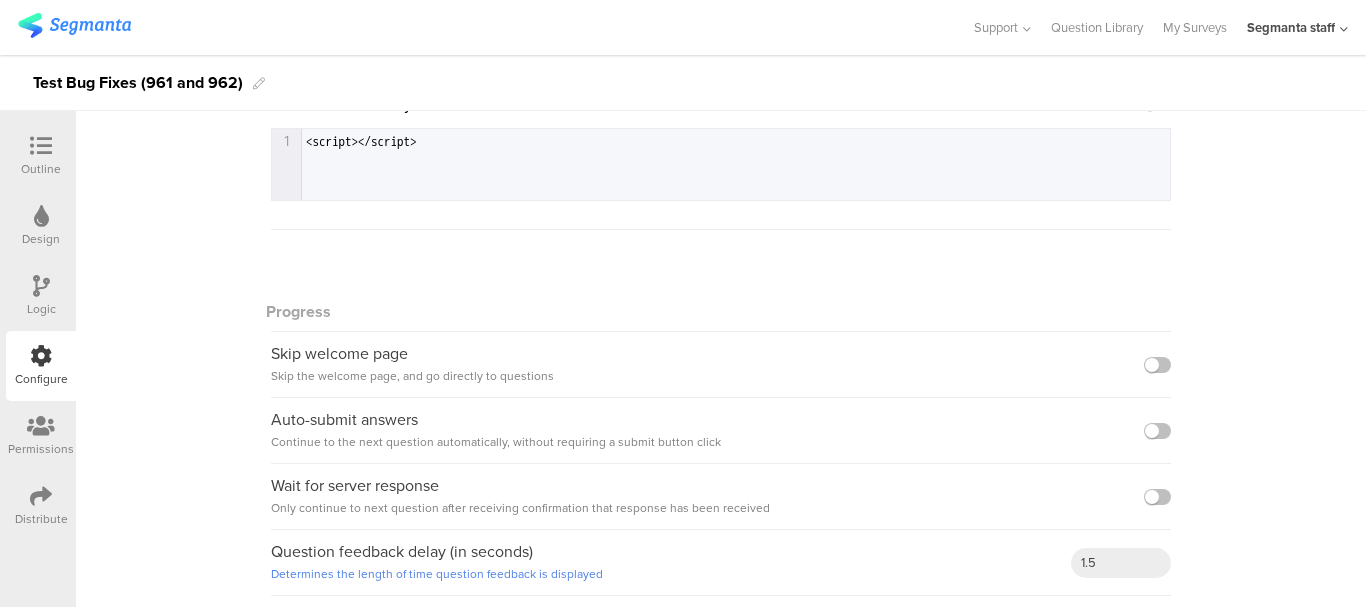 scroll, scrollTop: 588, scrollLeft: 0, axis: vertical 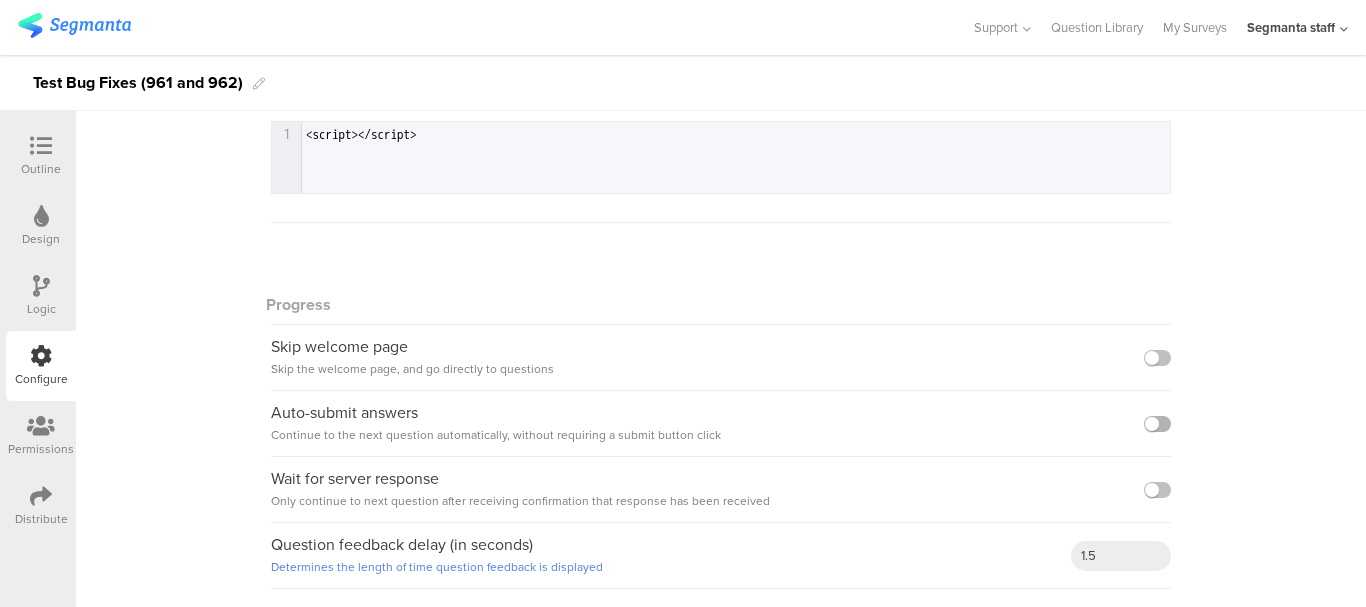 click at bounding box center [1157, 424] 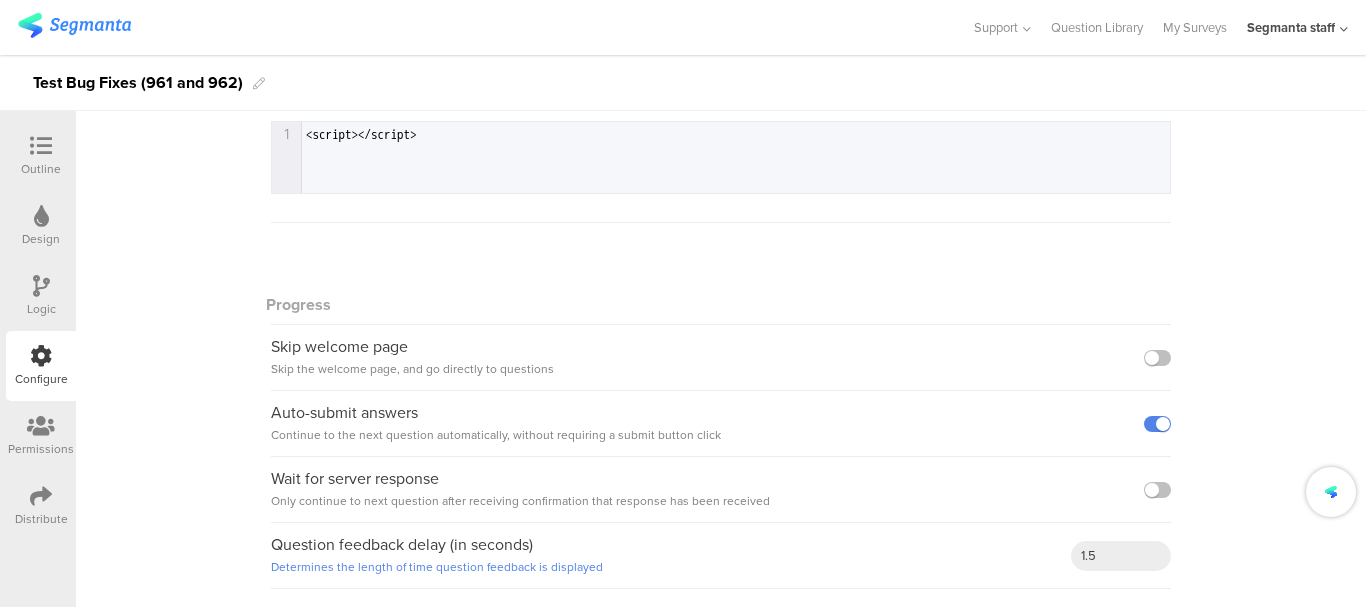 click at bounding box center [41, 146] 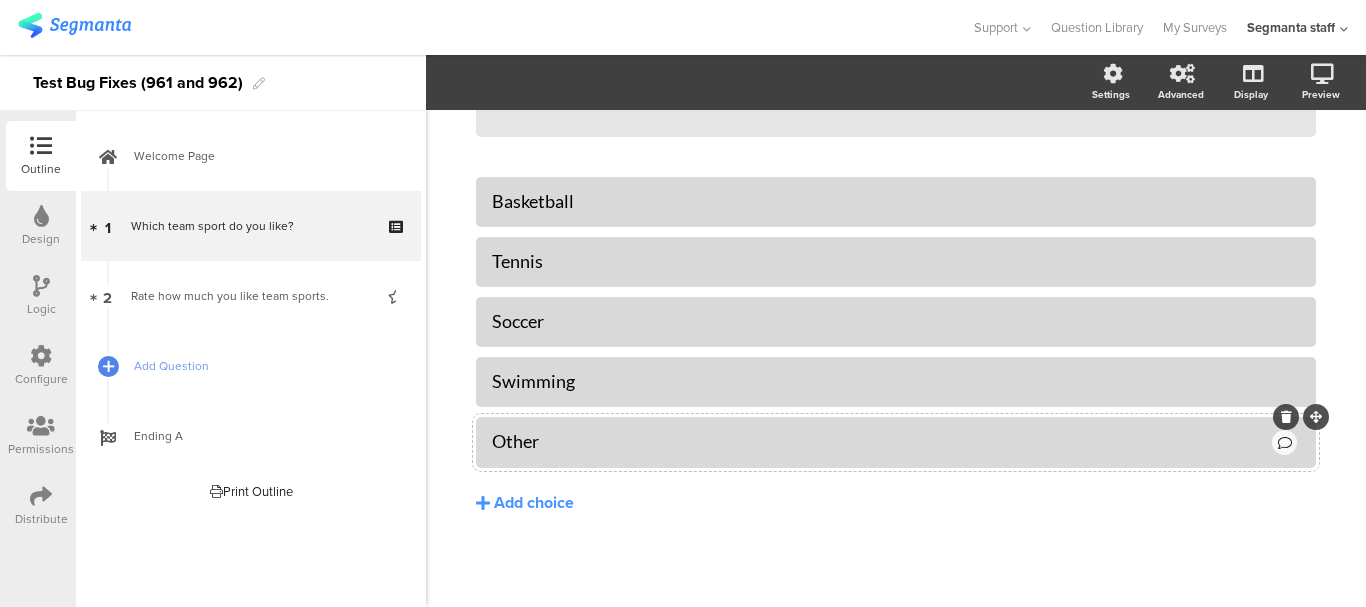 scroll, scrollTop: 297, scrollLeft: 0, axis: vertical 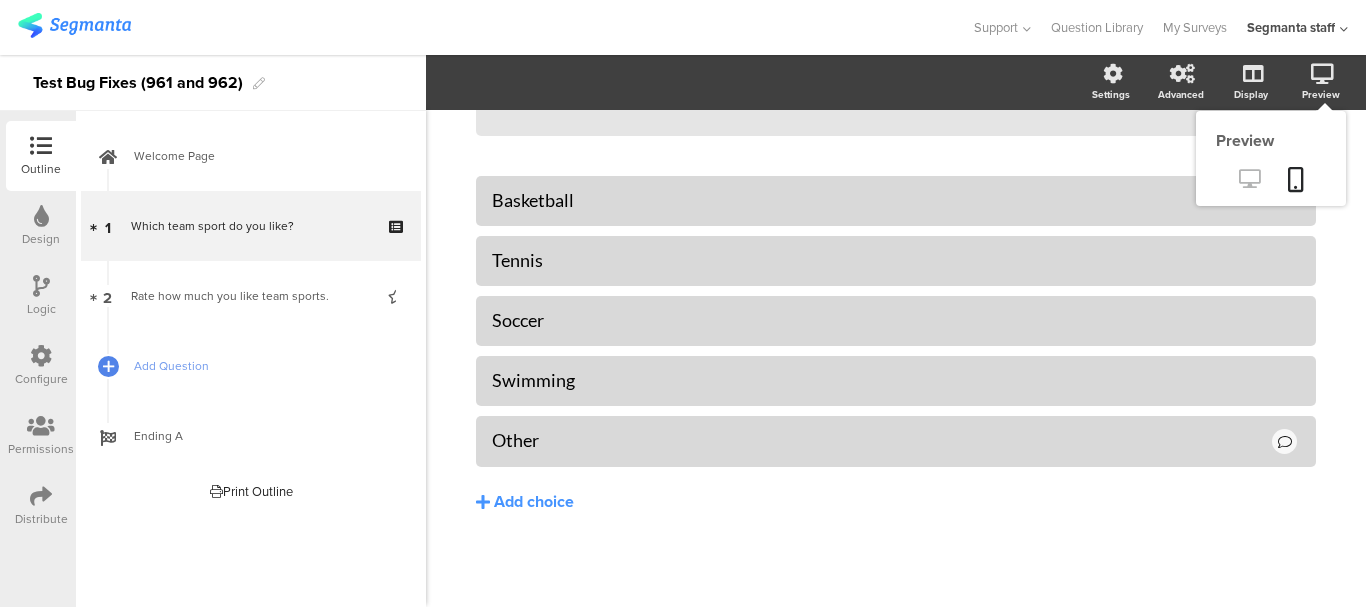 click at bounding box center [1249, 178] 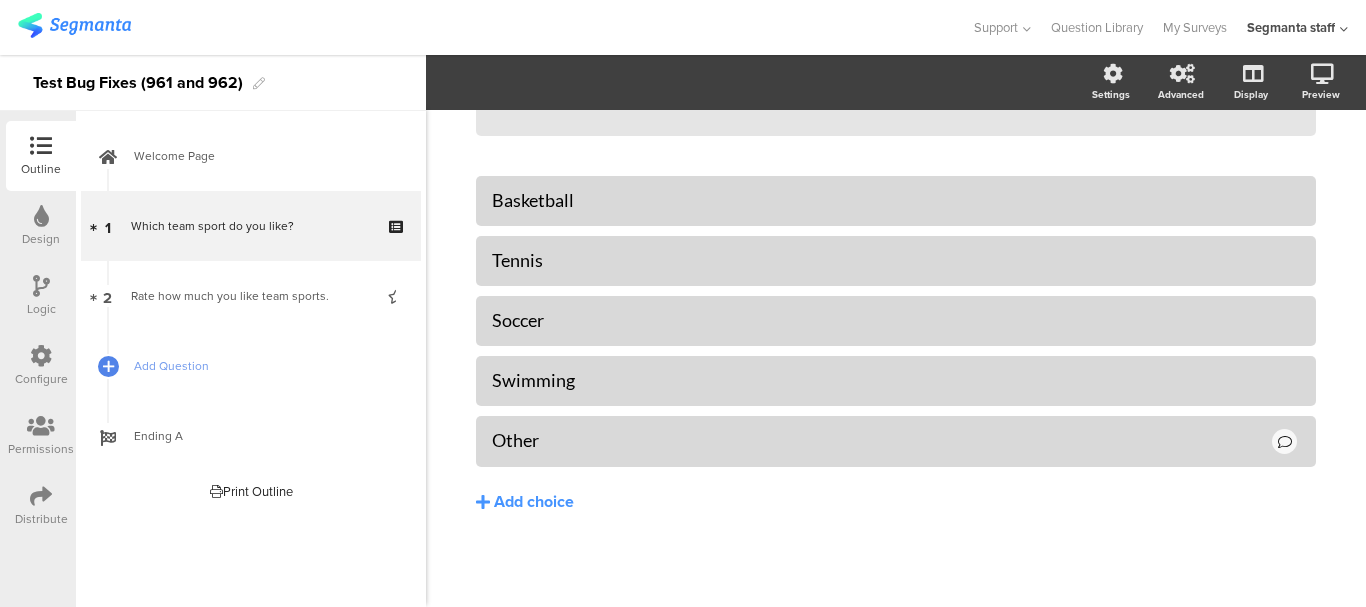 click on "Distribute" at bounding box center [41, 169] 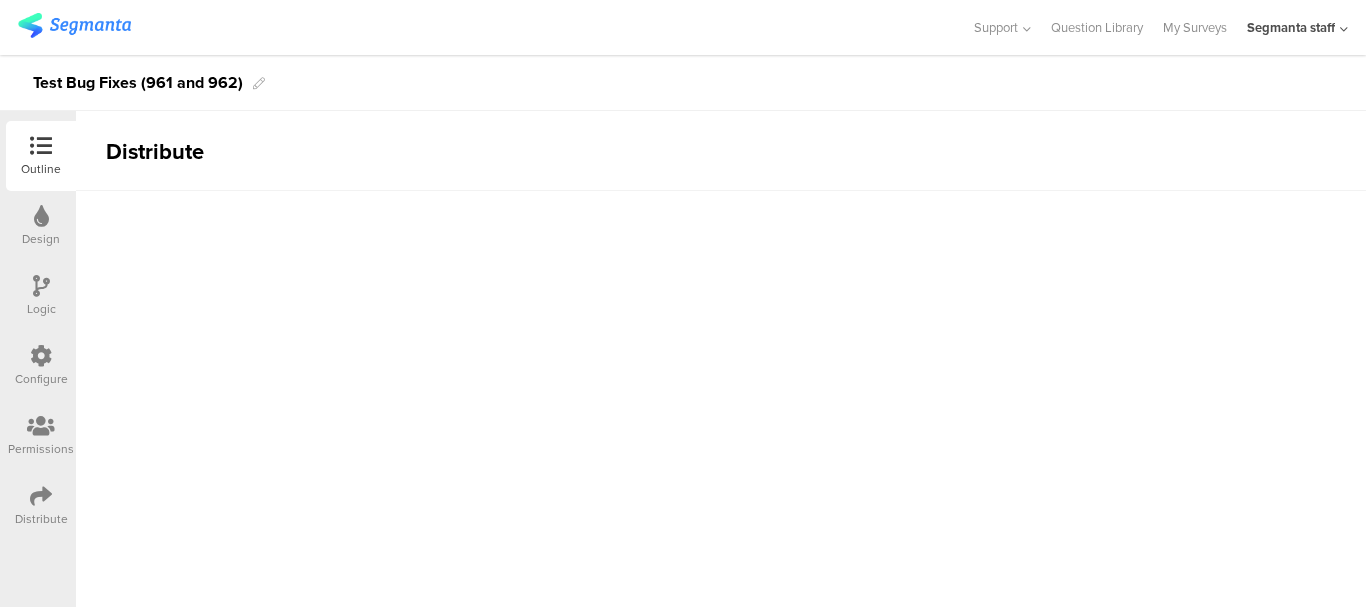 scroll, scrollTop: 0, scrollLeft: 0, axis: both 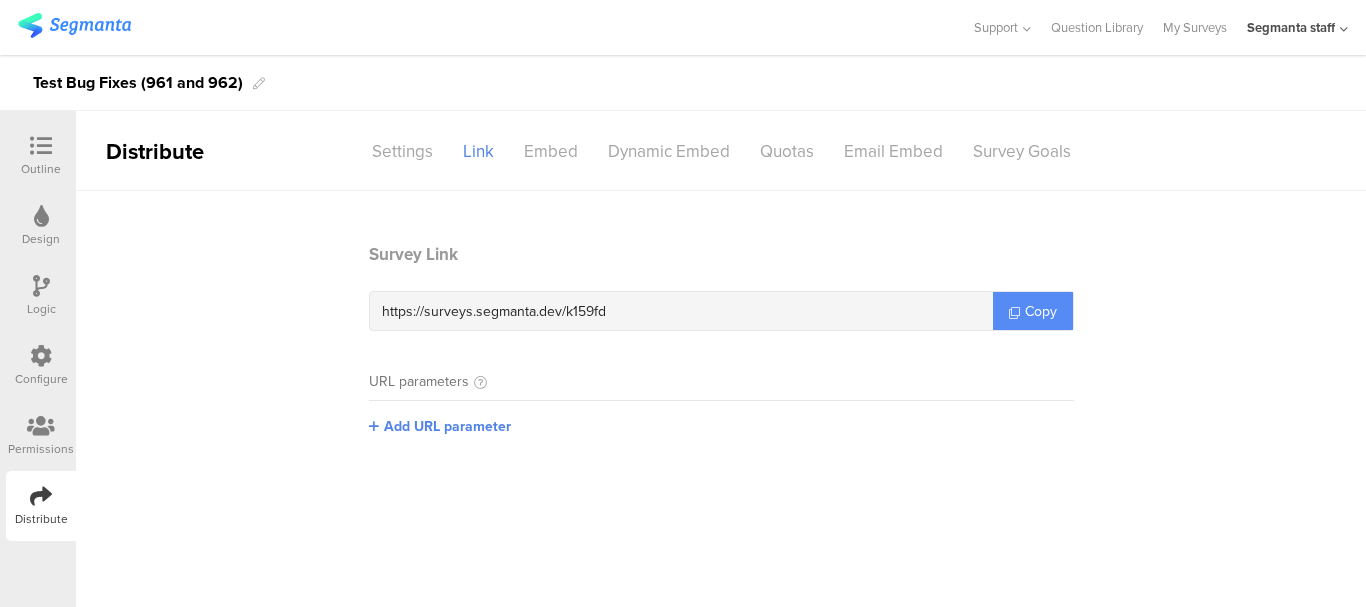 click on "Copy" at bounding box center [1041, 311] 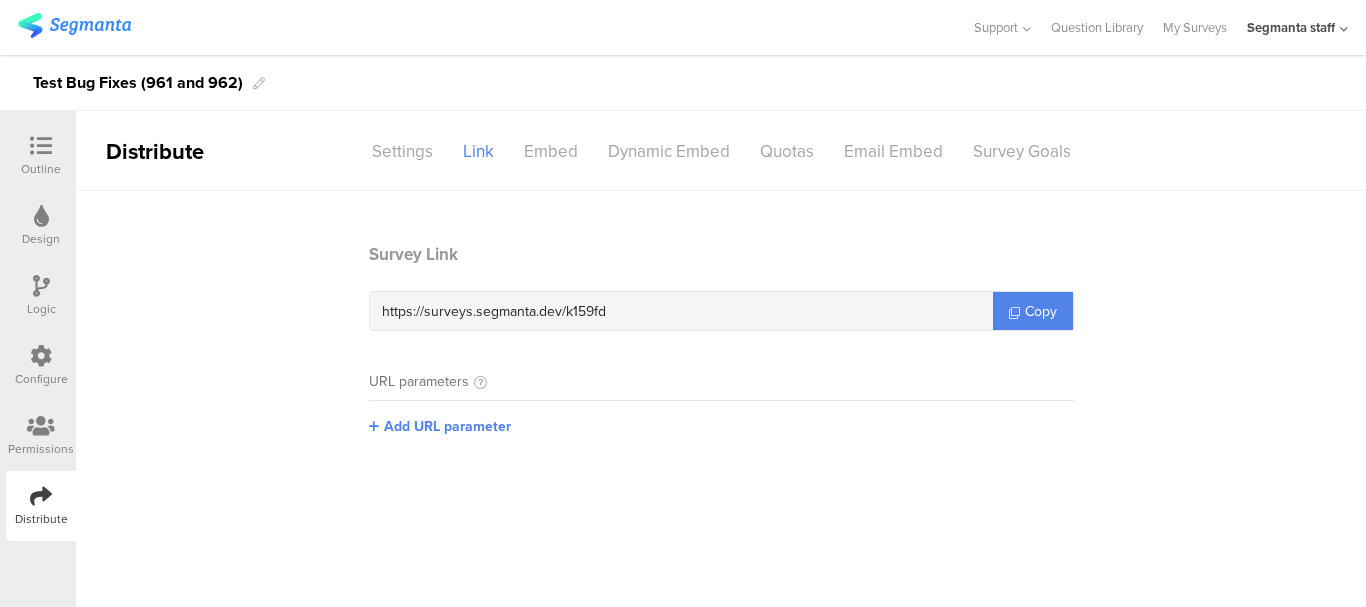 click at bounding box center [41, 147] 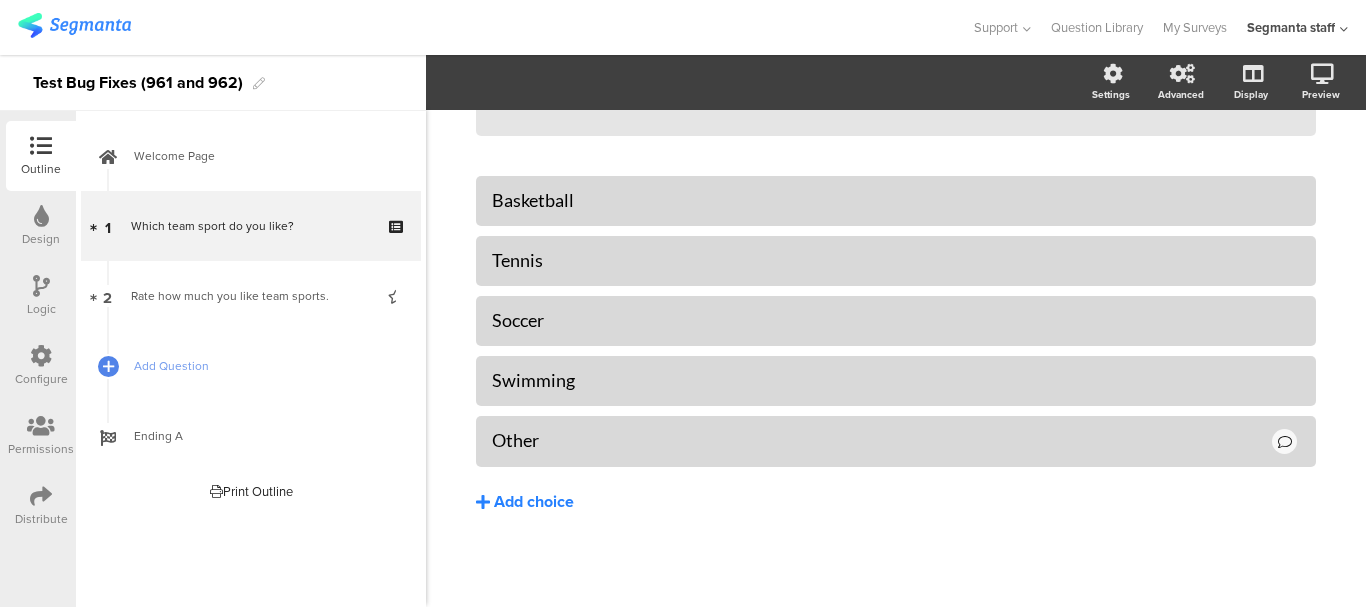 scroll, scrollTop: 0, scrollLeft: 0, axis: both 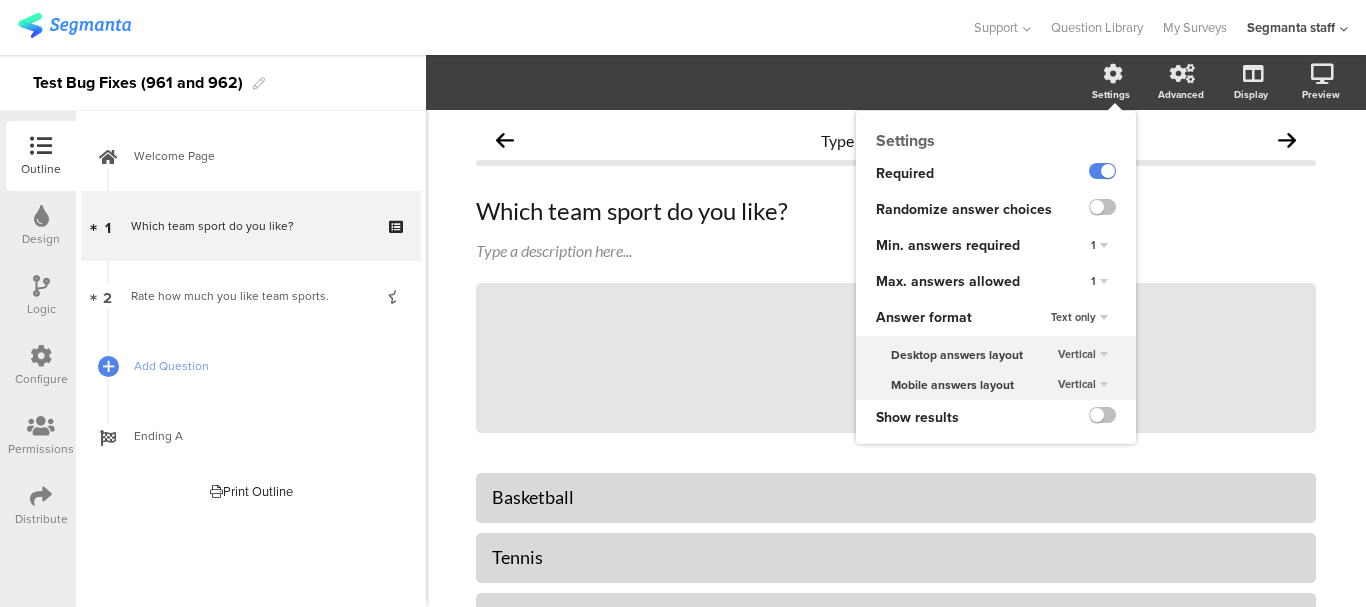 click on "1" at bounding box center [1093, 245] 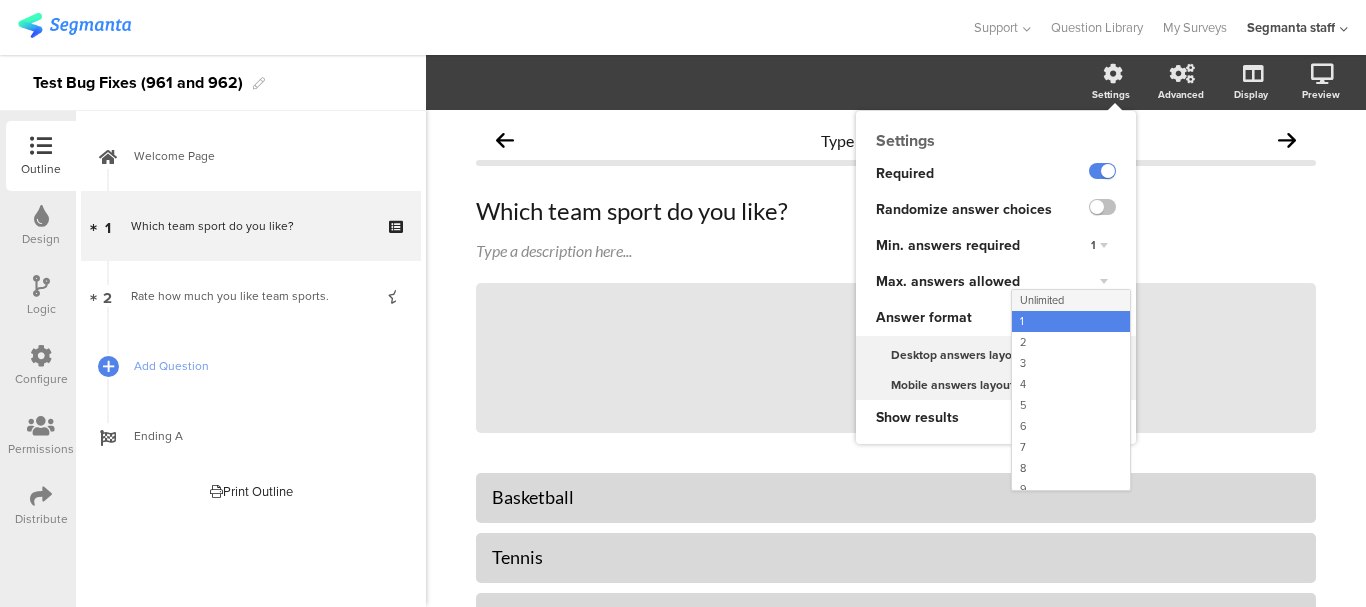 click on "Unlimited" at bounding box center [1042, 300] 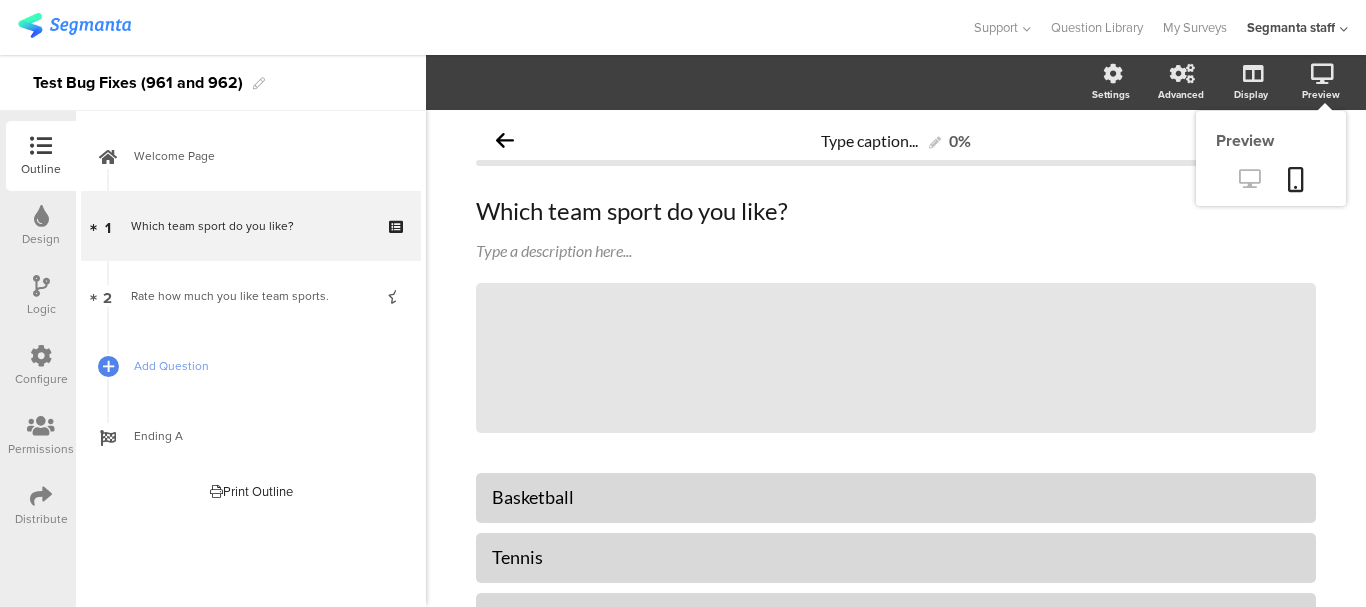 click at bounding box center [1249, 178] 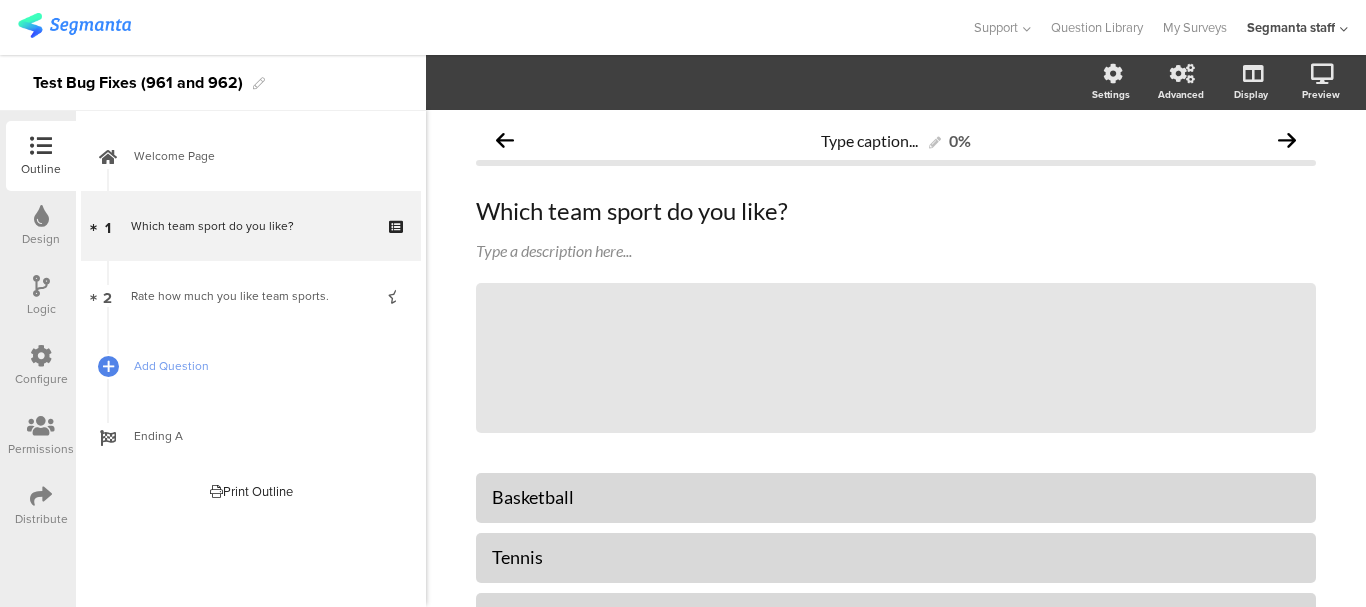 click on "Configure" at bounding box center [41, 366] 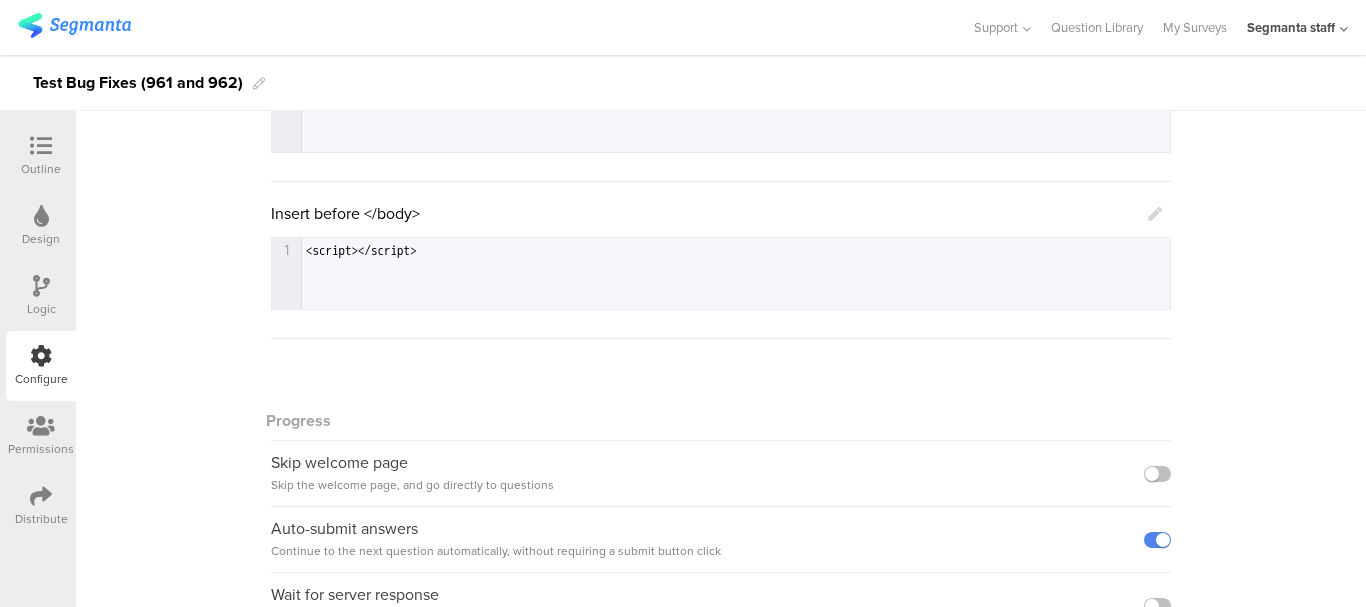 scroll, scrollTop: 500, scrollLeft: 0, axis: vertical 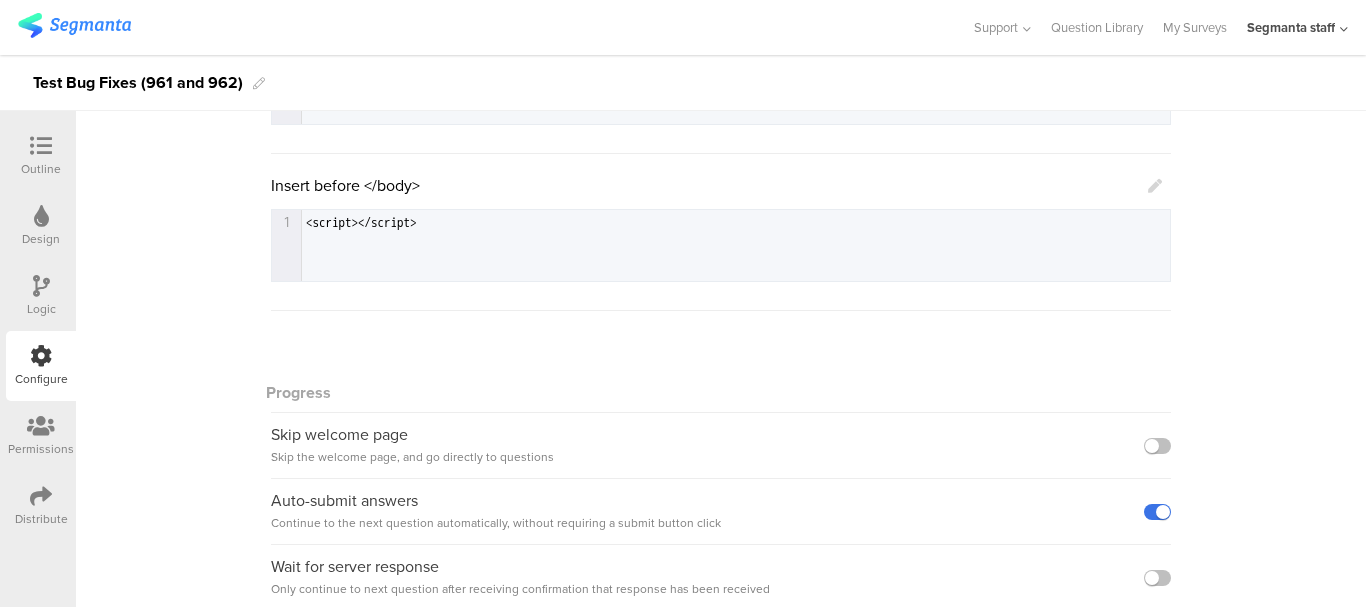click at bounding box center (1157, 512) 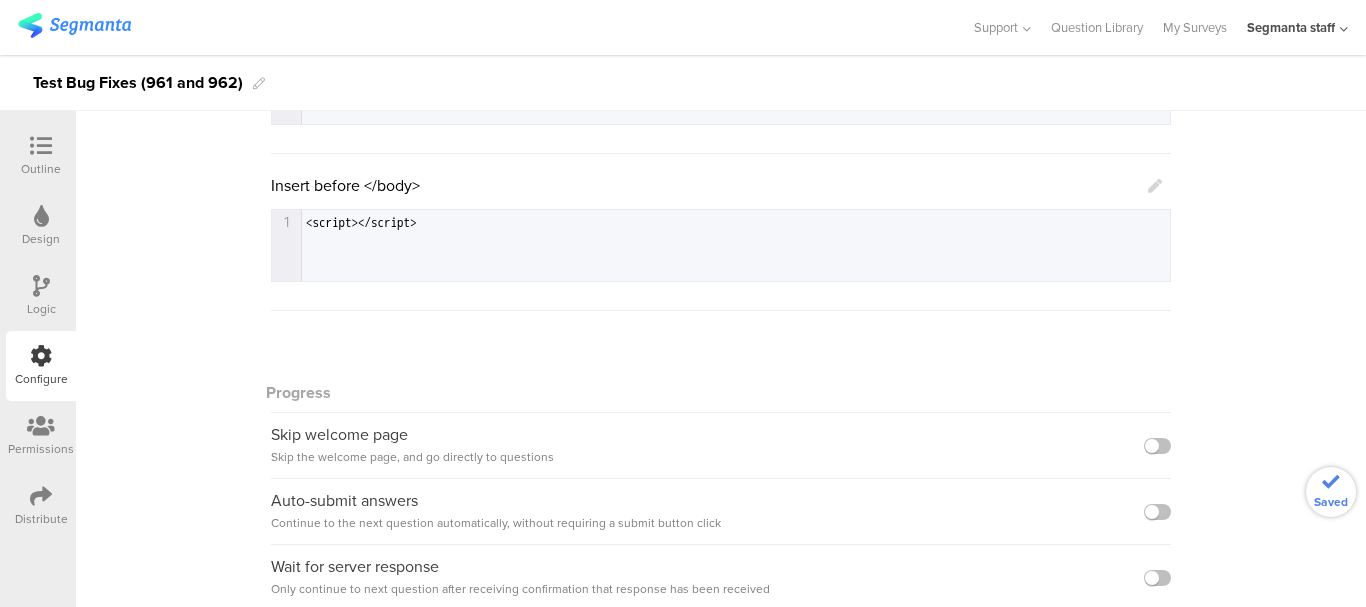 click on "Outline" at bounding box center (41, 156) 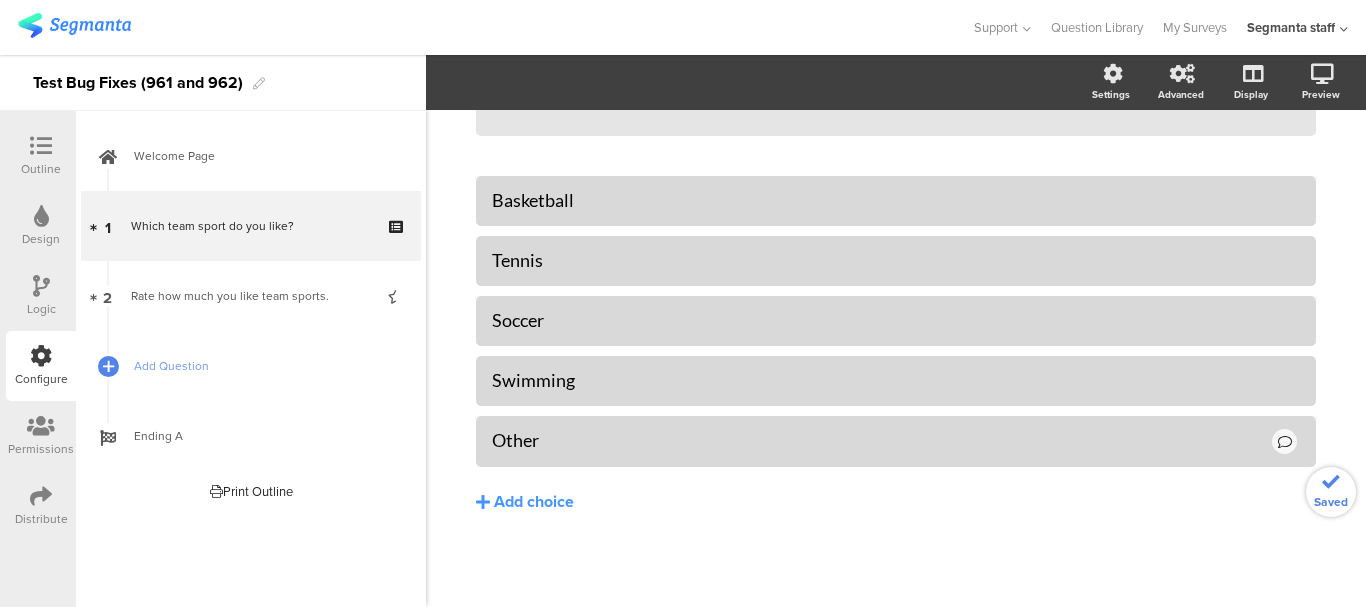 scroll, scrollTop: 297, scrollLeft: 0, axis: vertical 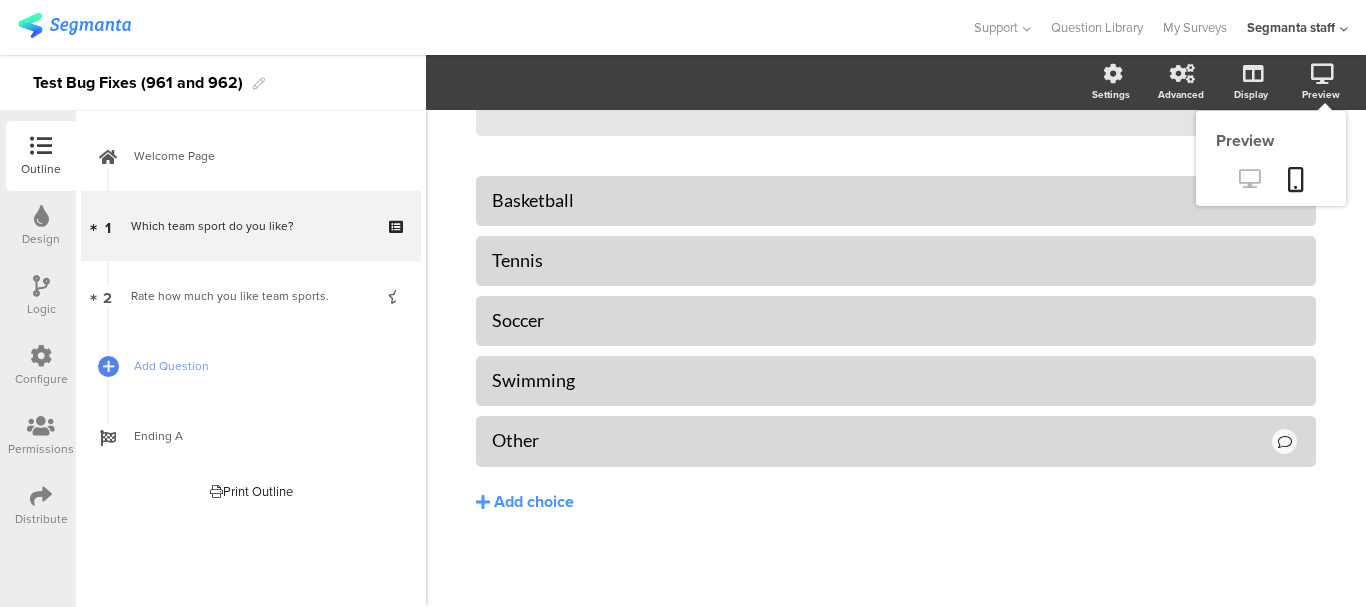 click at bounding box center [1249, 178] 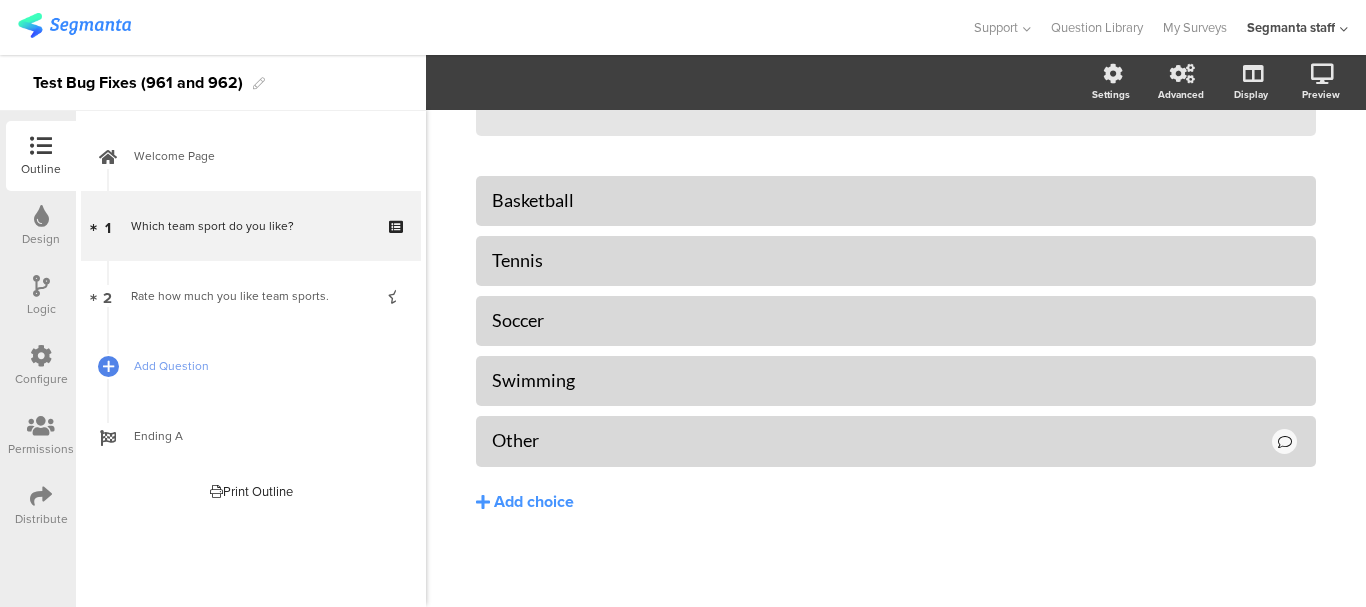 click at bounding box center [41, 356] 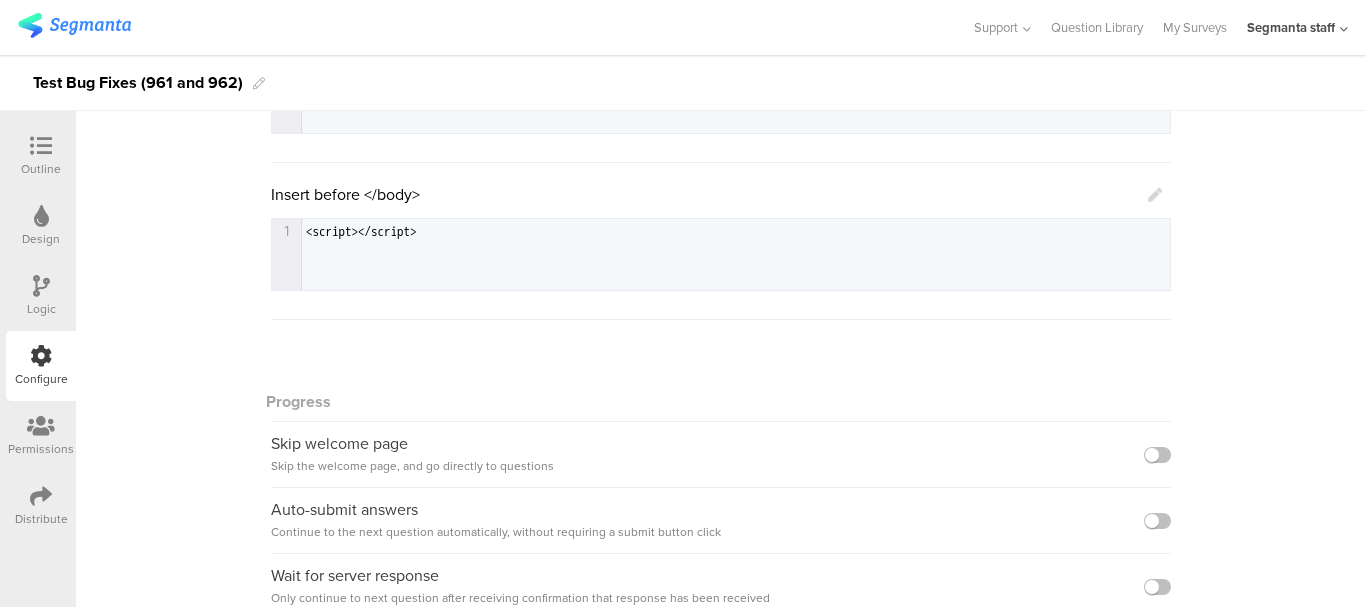 scroll, scrollTop: 500, scrollLeft: 0, axis: vertical 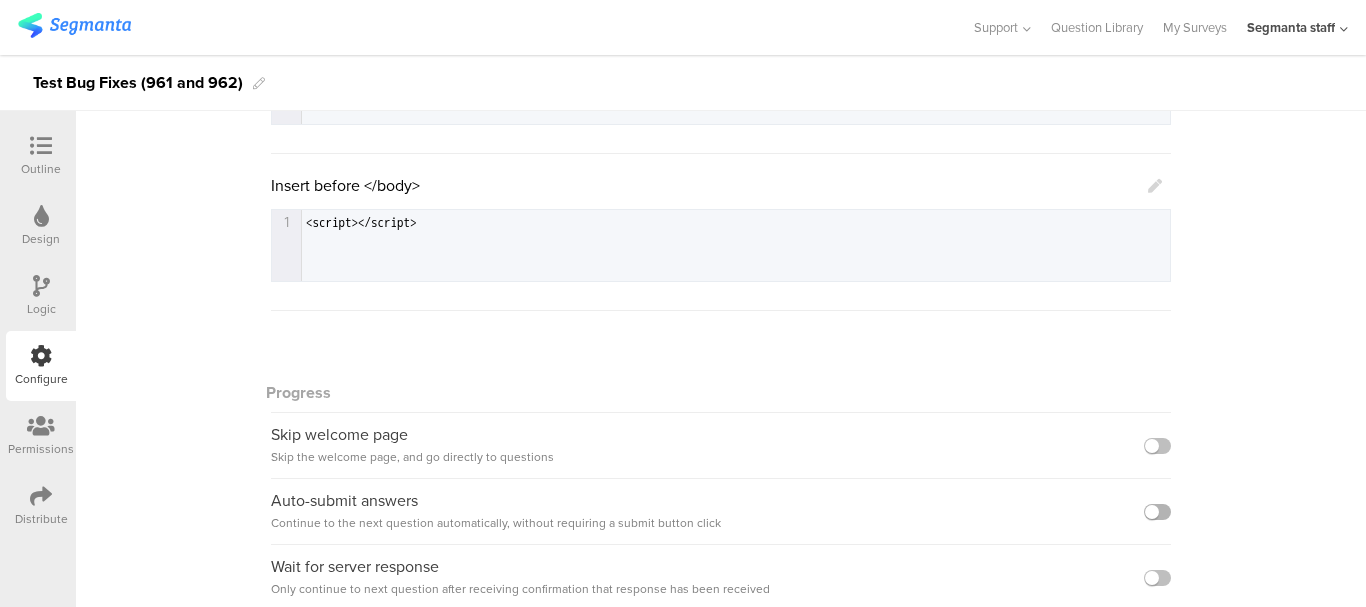 click at bounding box center [1157, 512] 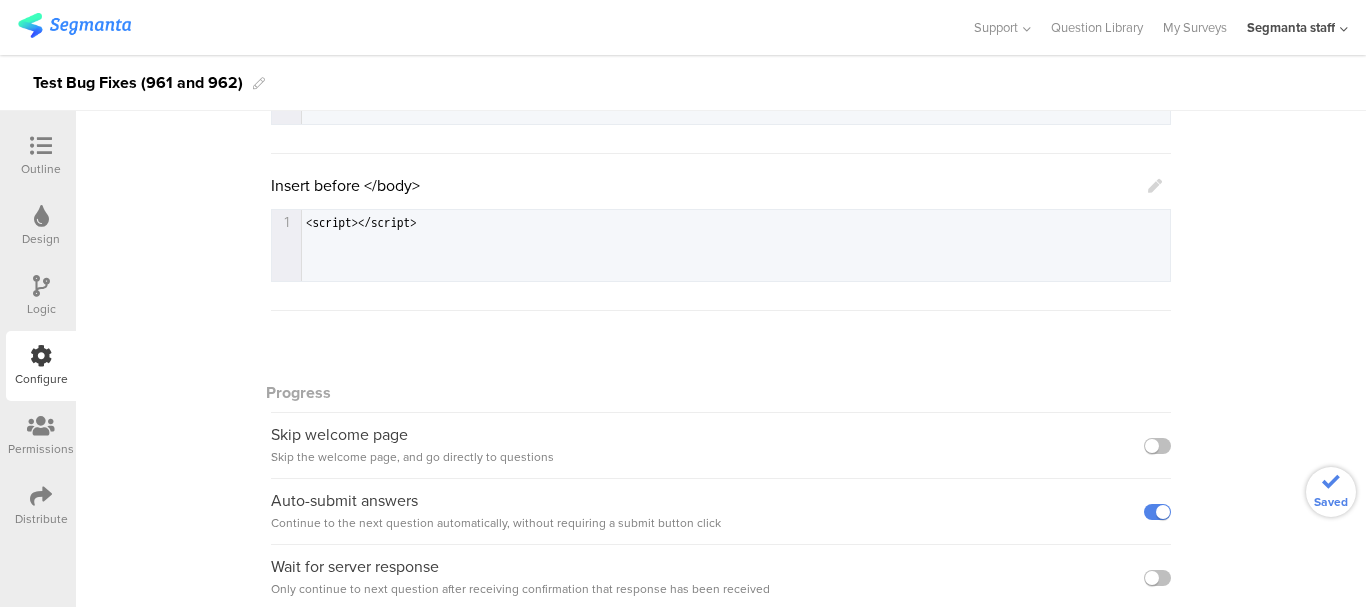 click at bounding box center [41, 147] 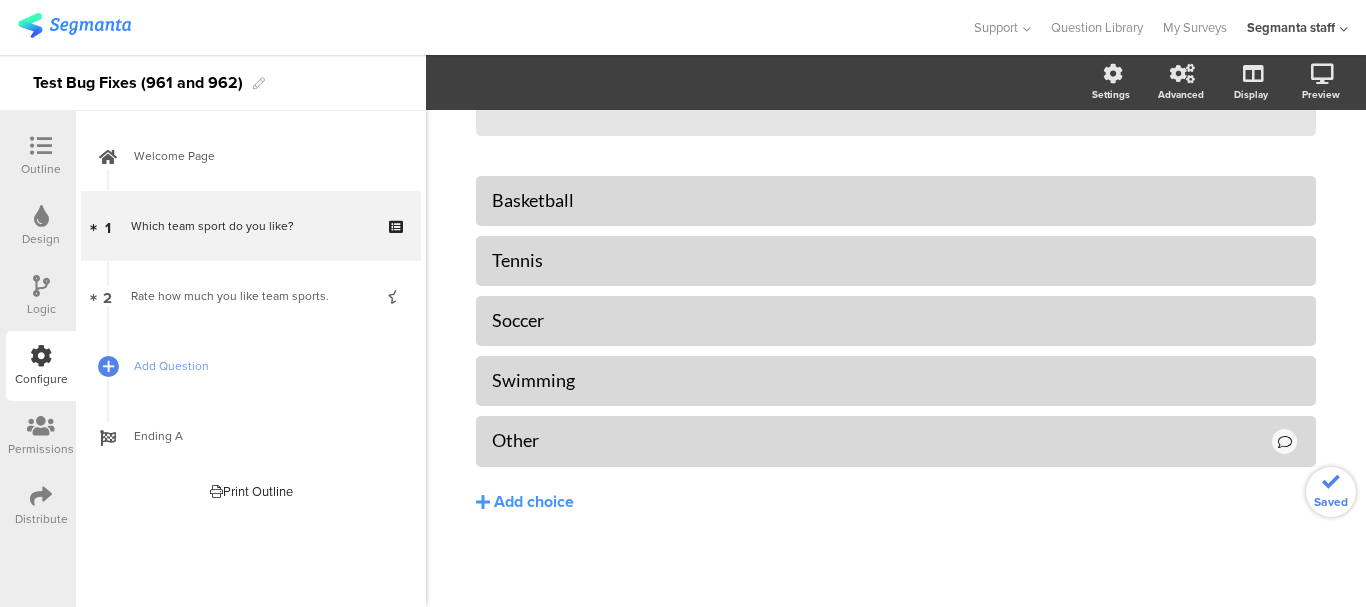 scroll, scrollTop: 297, scrollLeft: 0, axis: vertical 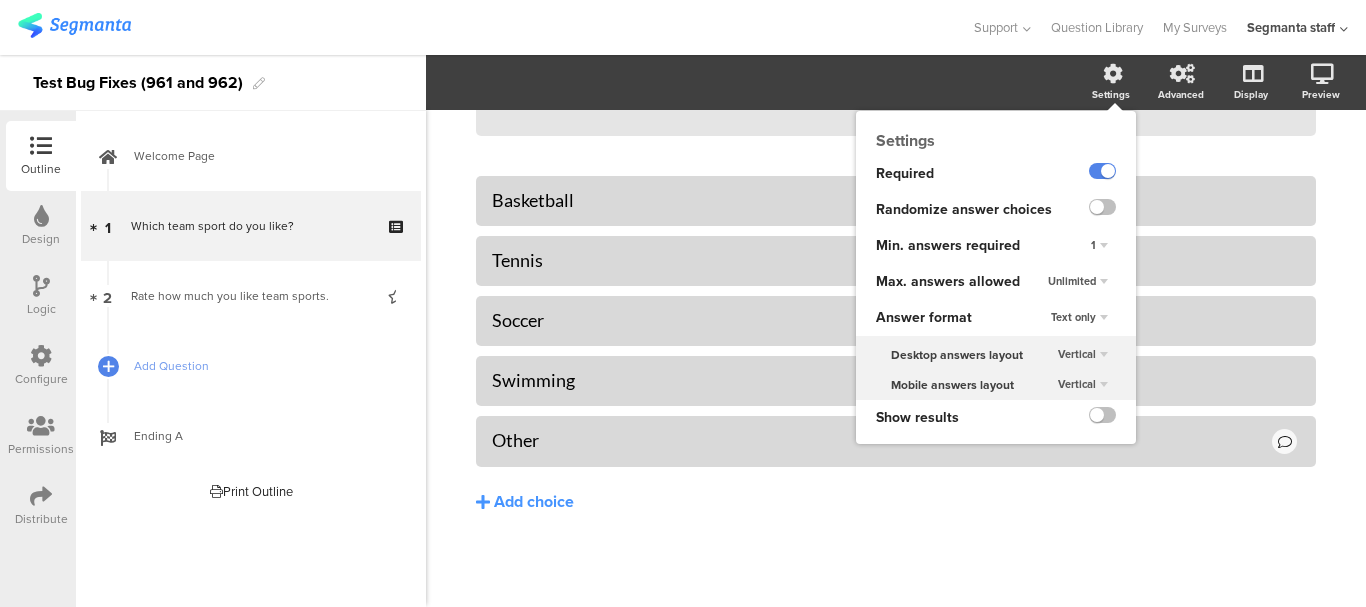 click on "Unlimited" at bounding box center (1093, 245) 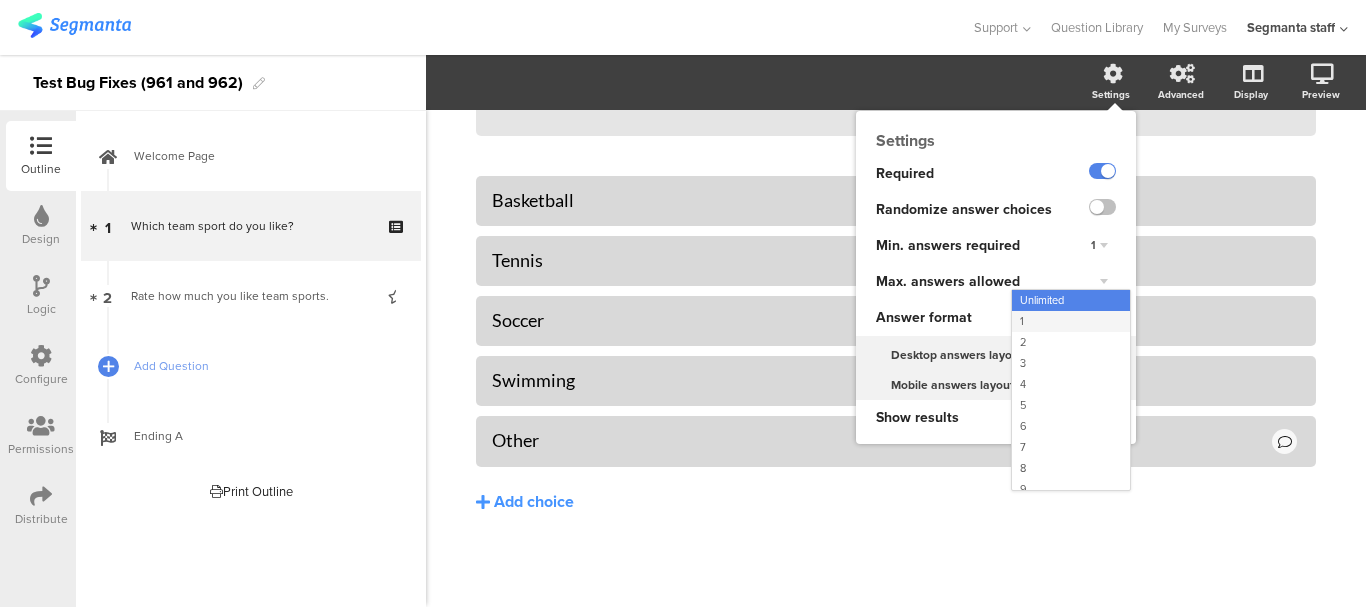 click on "1" at bounding box center [1071, 300] 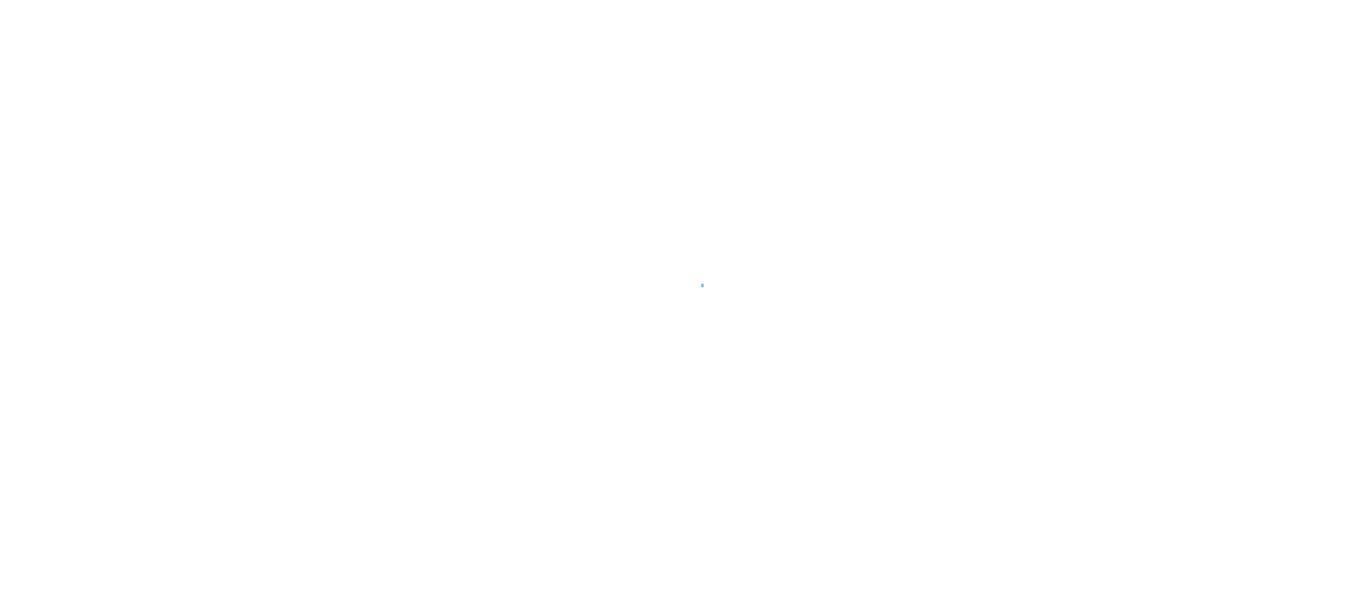 scroll, scrollTop: 0, scrollLeft: 0, axis: both 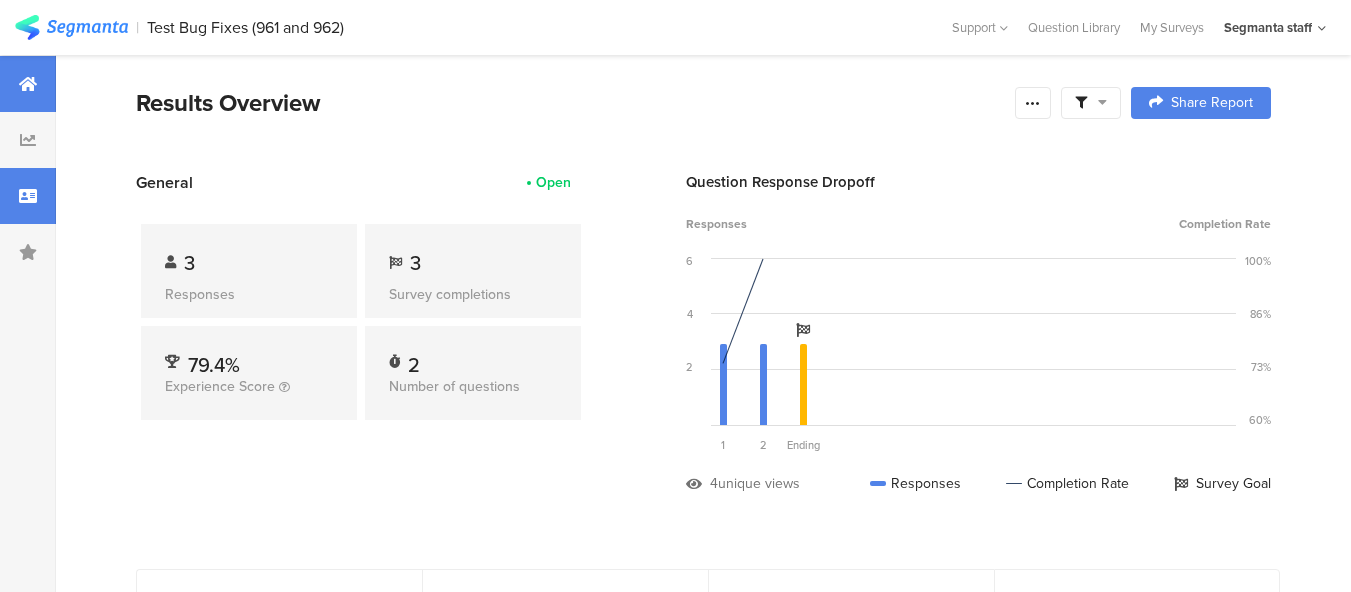 click at bounding box center [28, 196] 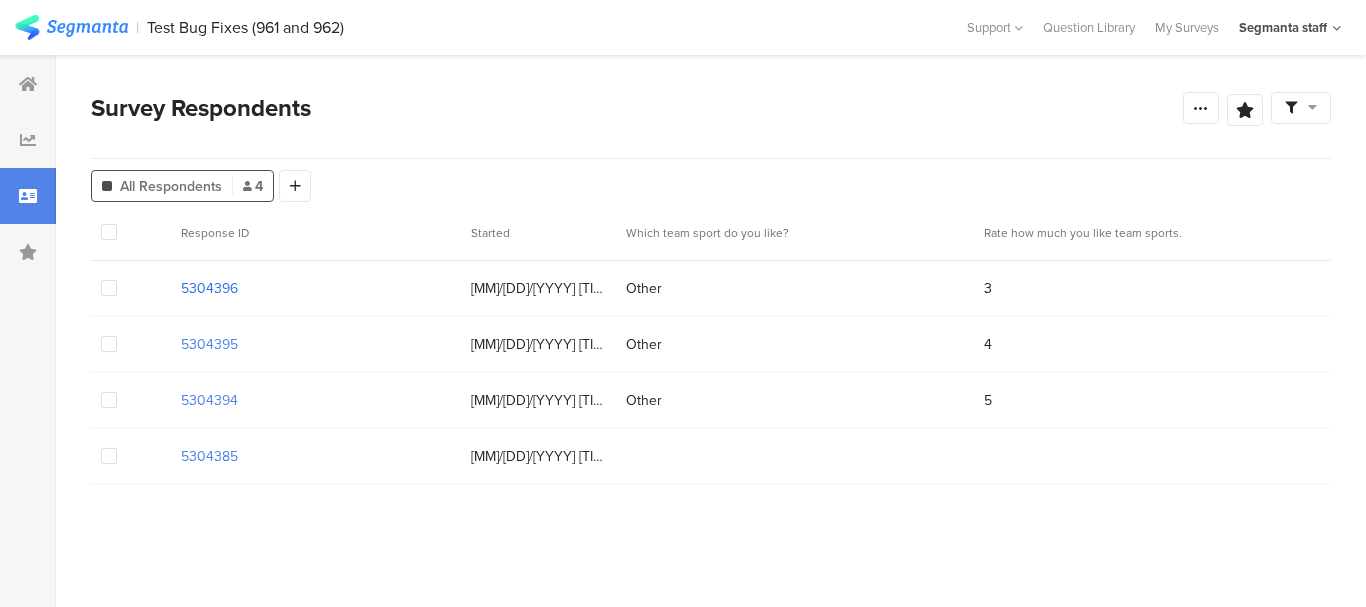 click on "5304396" at bounding box center [209, 288] 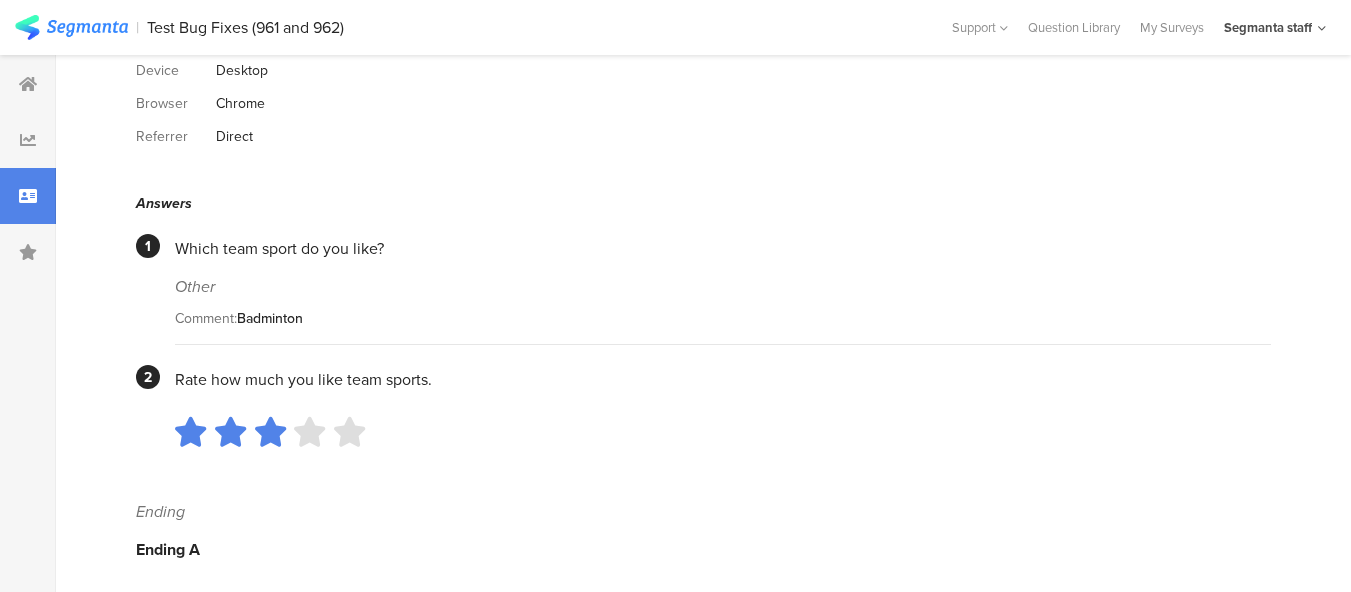 scroll, scrollTop: 0, scrollLeft: 0, axis: both 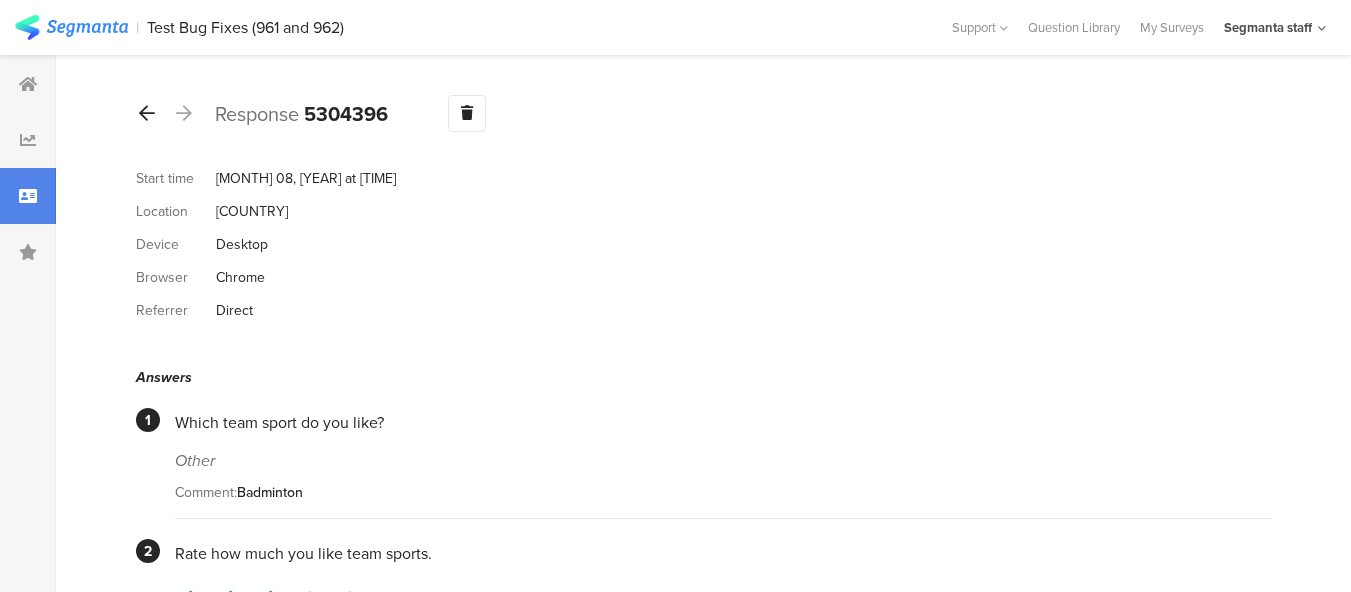 click at bounding box center (147, 113) 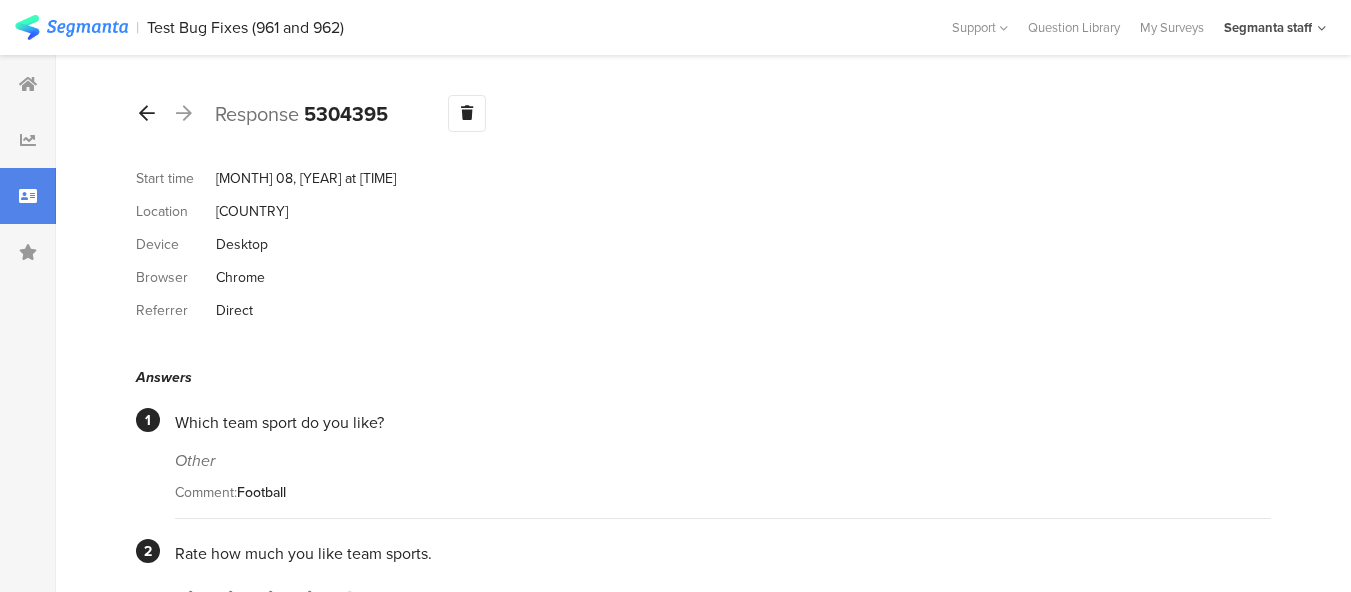 click at bounding box center [147, 113] 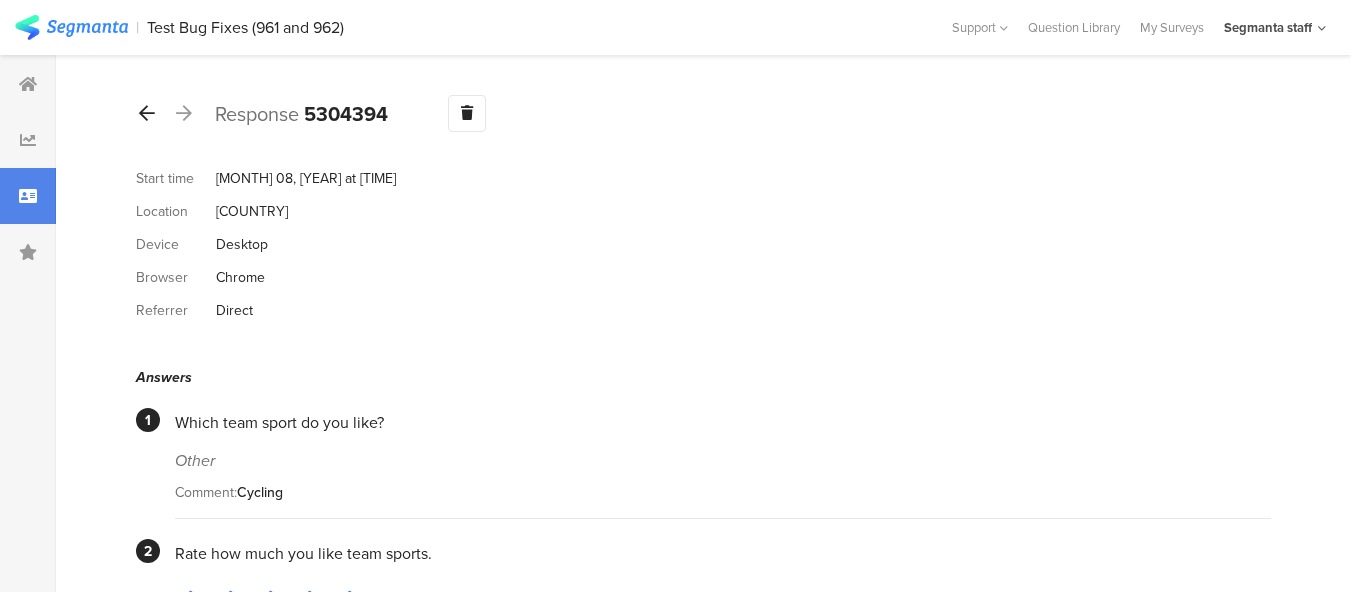click at bounding box center [147, 113] 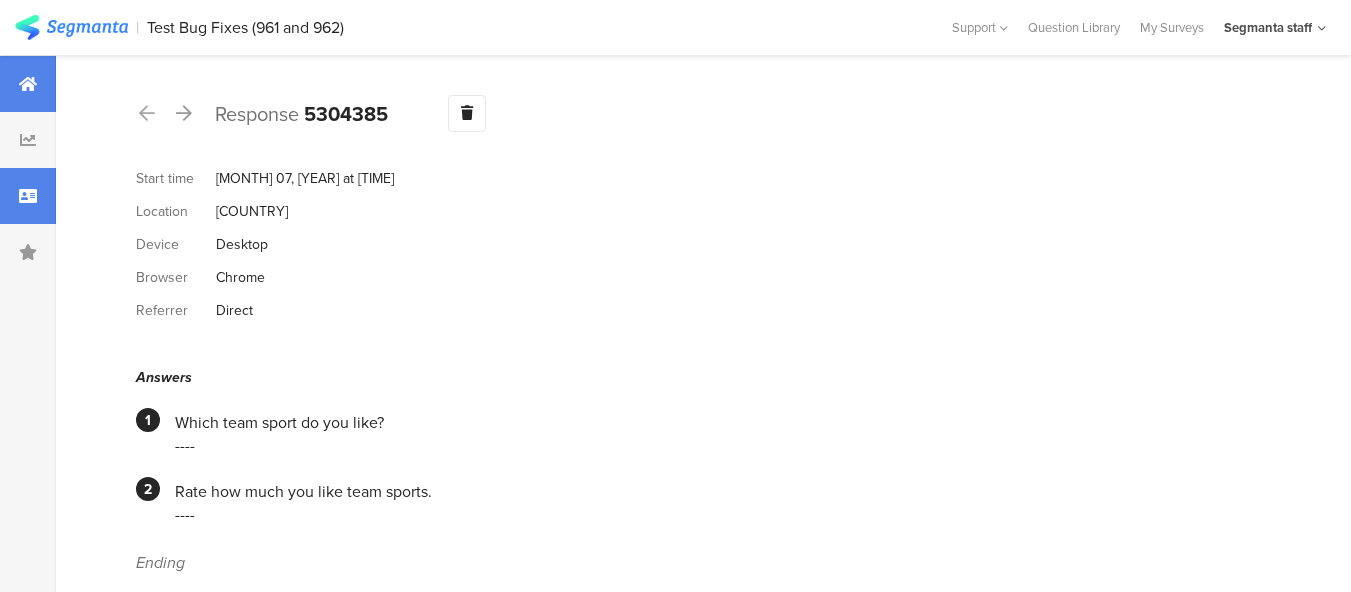 click at bounding box center [28, 84] 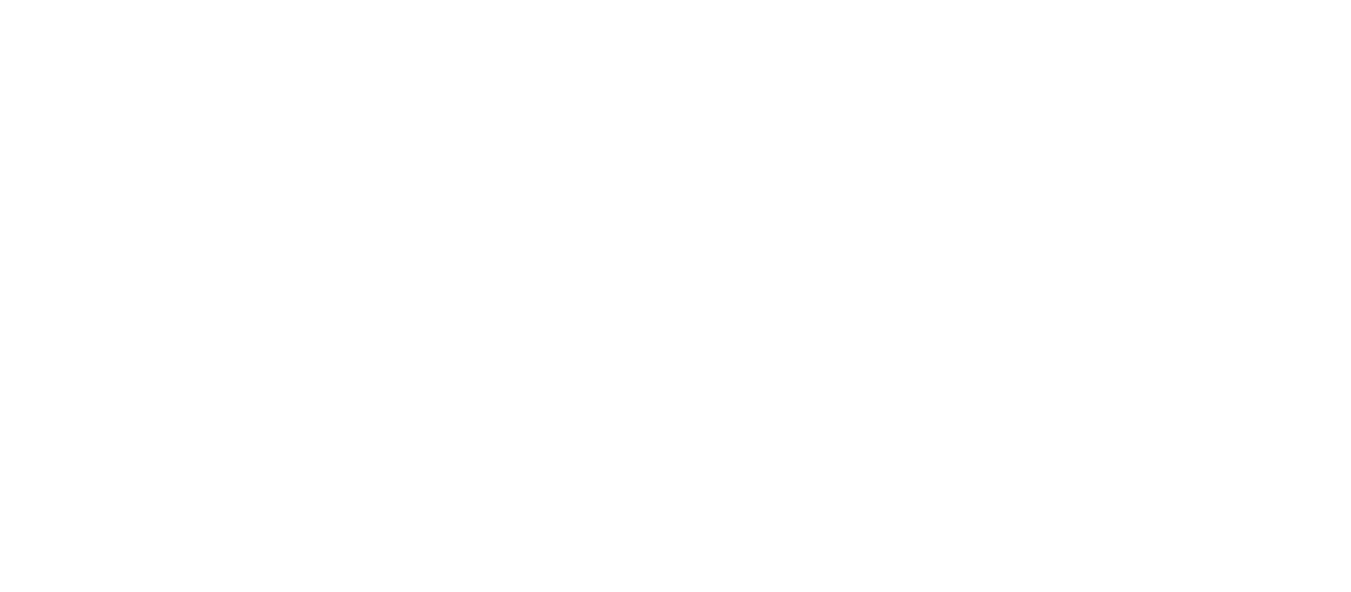 scroll, scrollTop: 0, scrollLeft: 0, axis: both 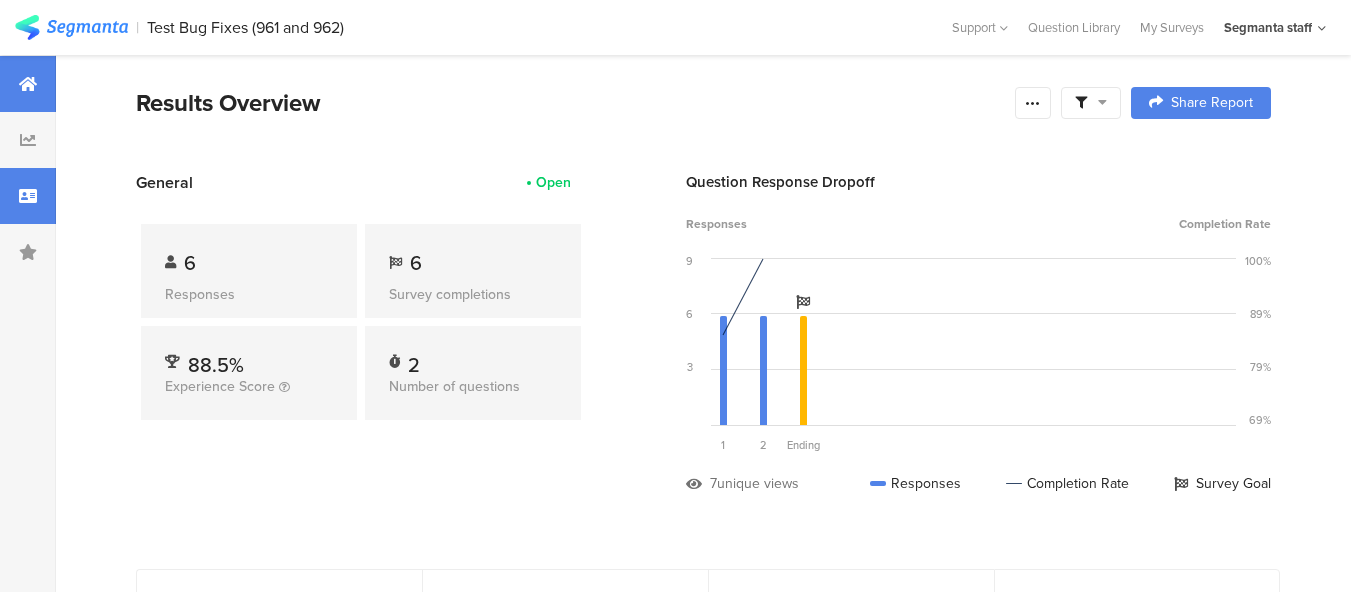click at bounding box center [28, 196] 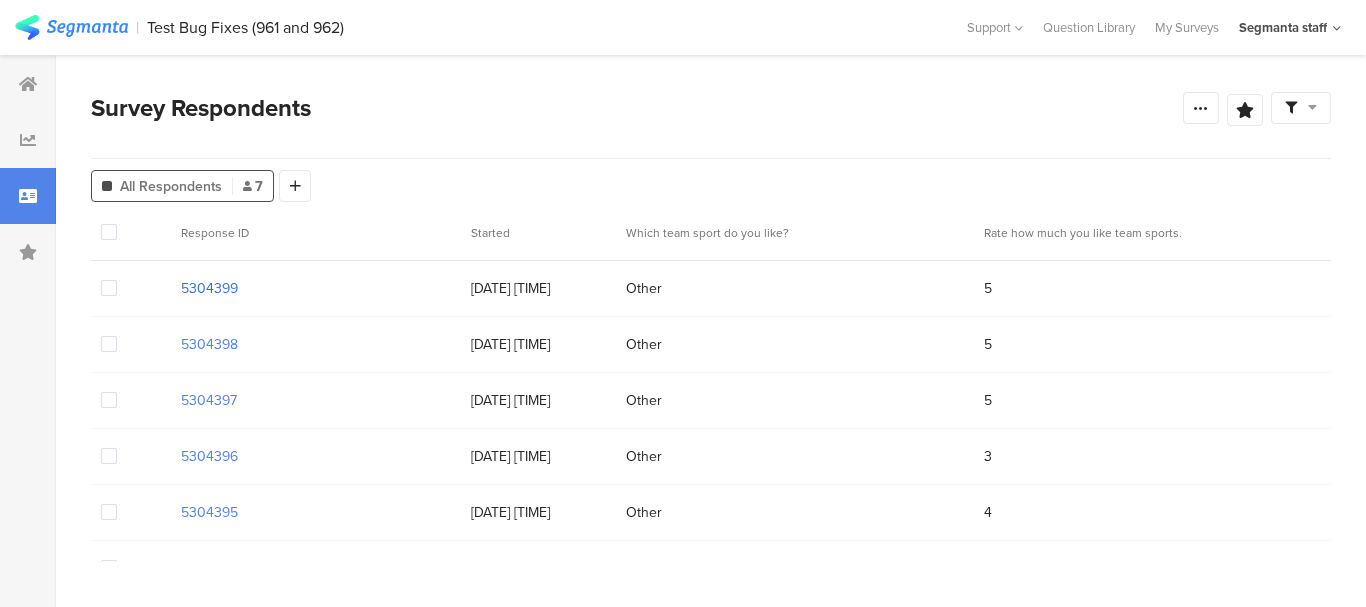 click on "5304399" at bounding box center [209, 288] 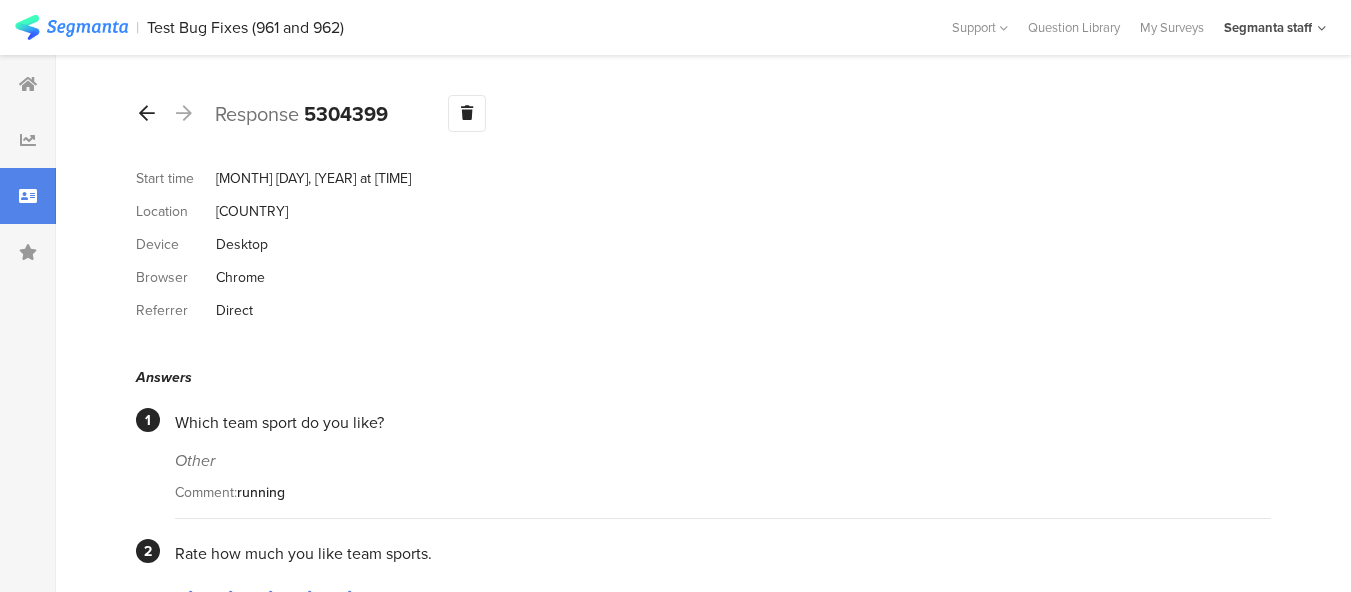 click at bounding box center (147, 113) 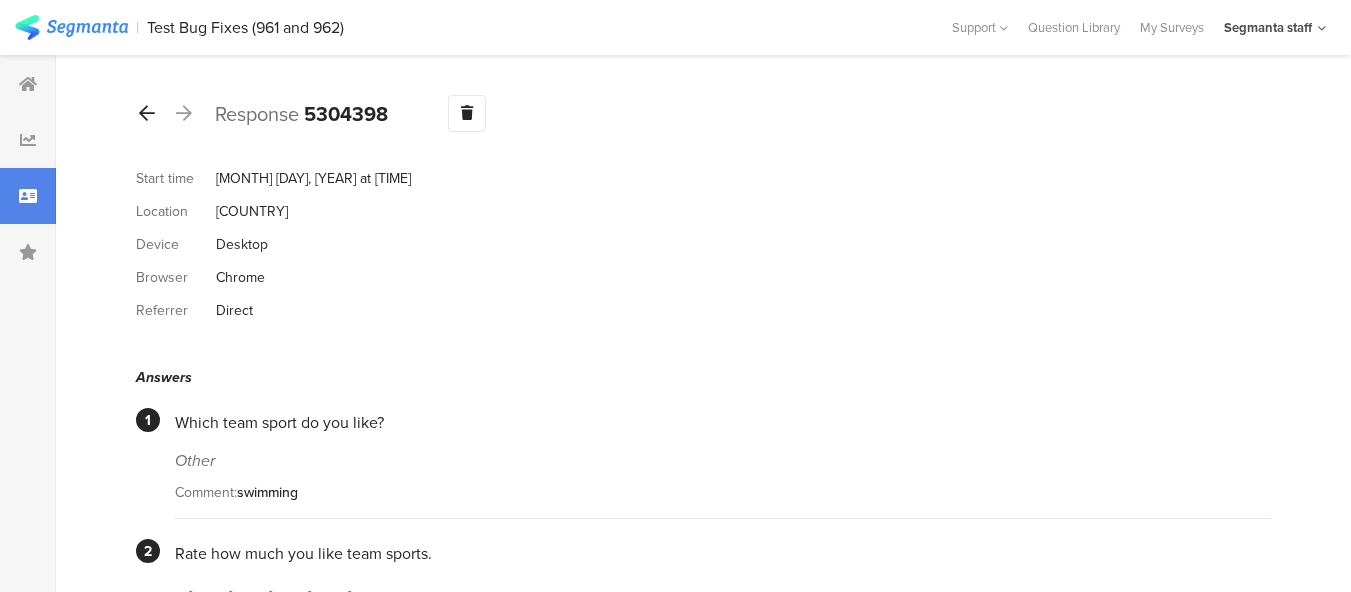 click at bounding box center (147, 113) 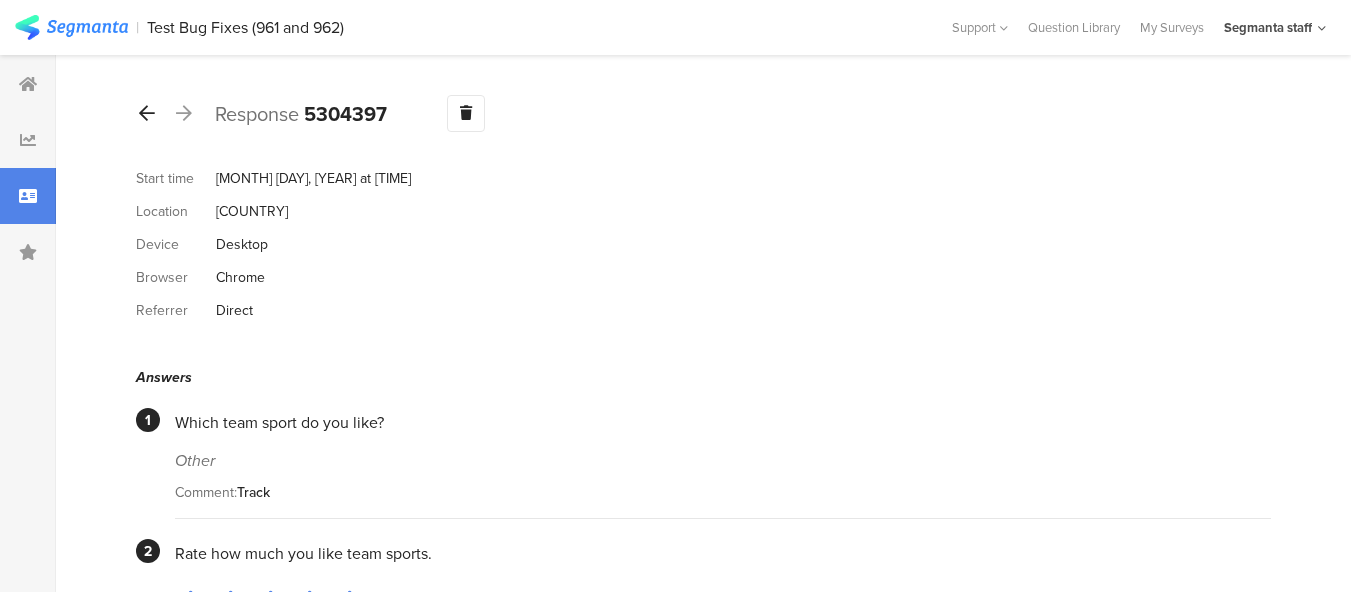 click at bounding box center [147, 113] 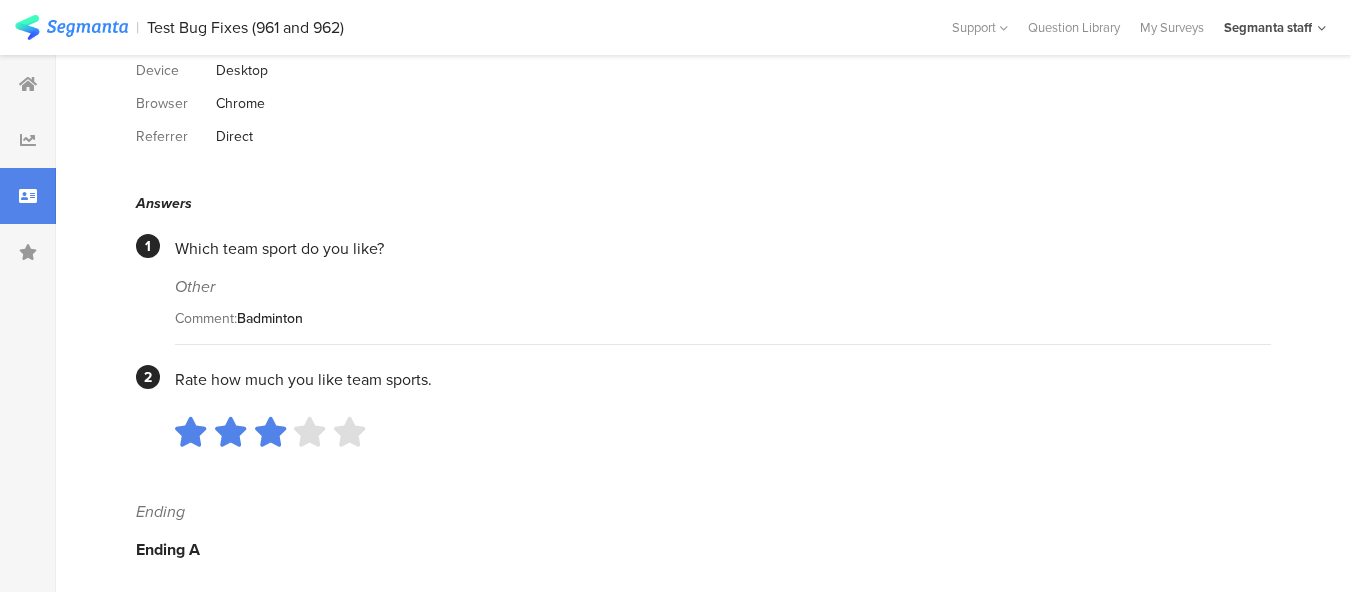 scroll, scrollTop: 0, scrollLeft: 0, axis: both 